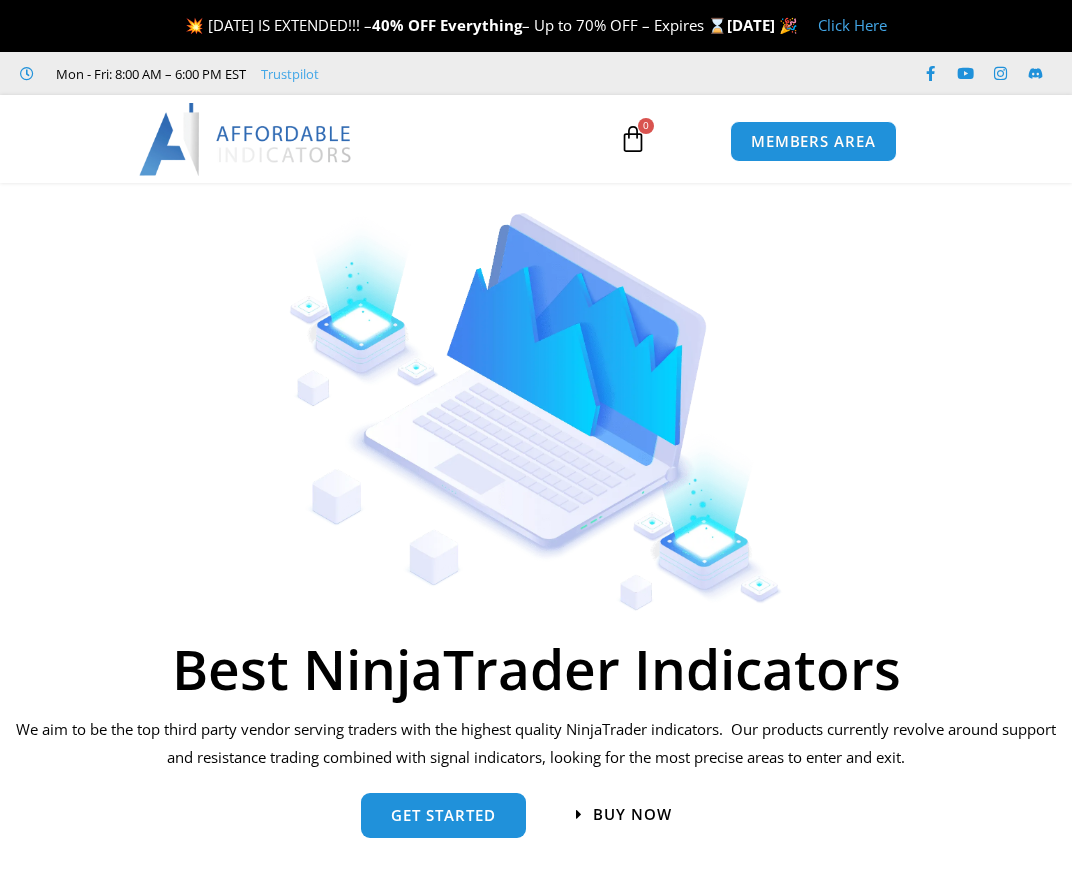 scroll, scrollTop: 0, scrollLeft: 0, axis: both 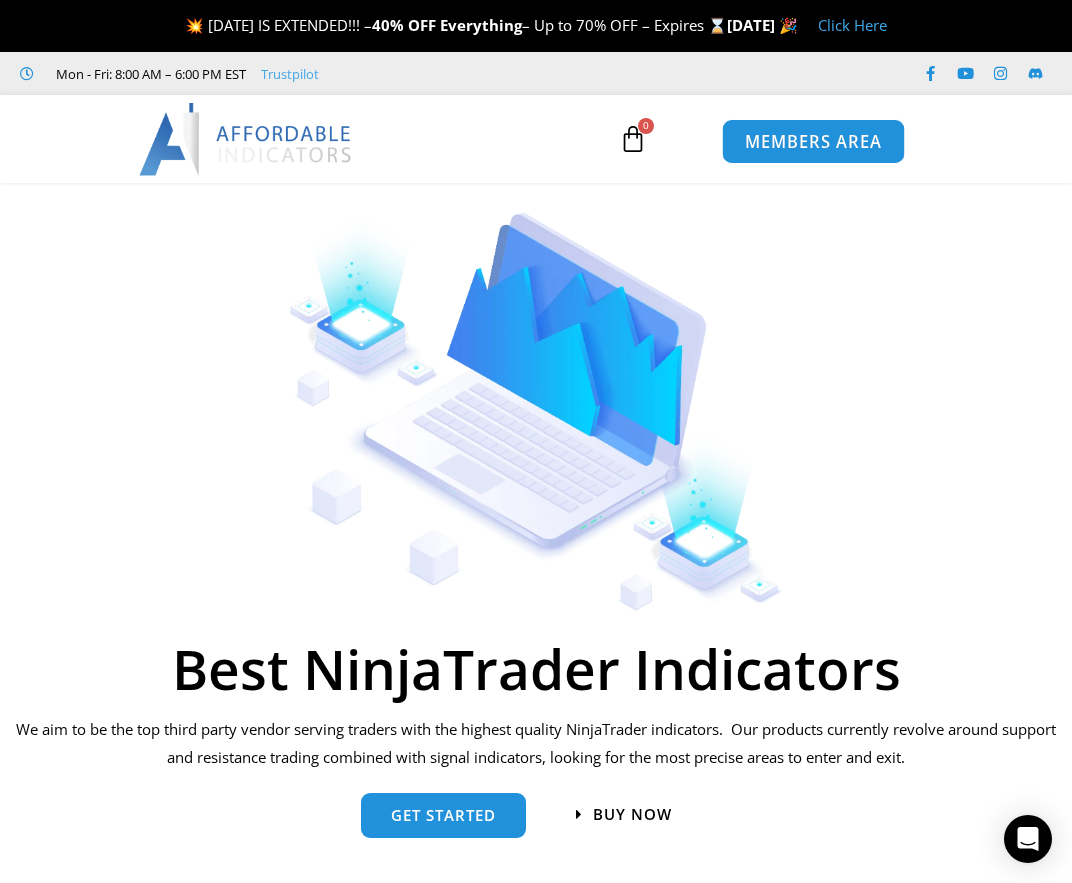 drag, startPoint x: 819, startPoint y: 113, endPoint x: 848, endPoint y: 143, distance: 41.725292 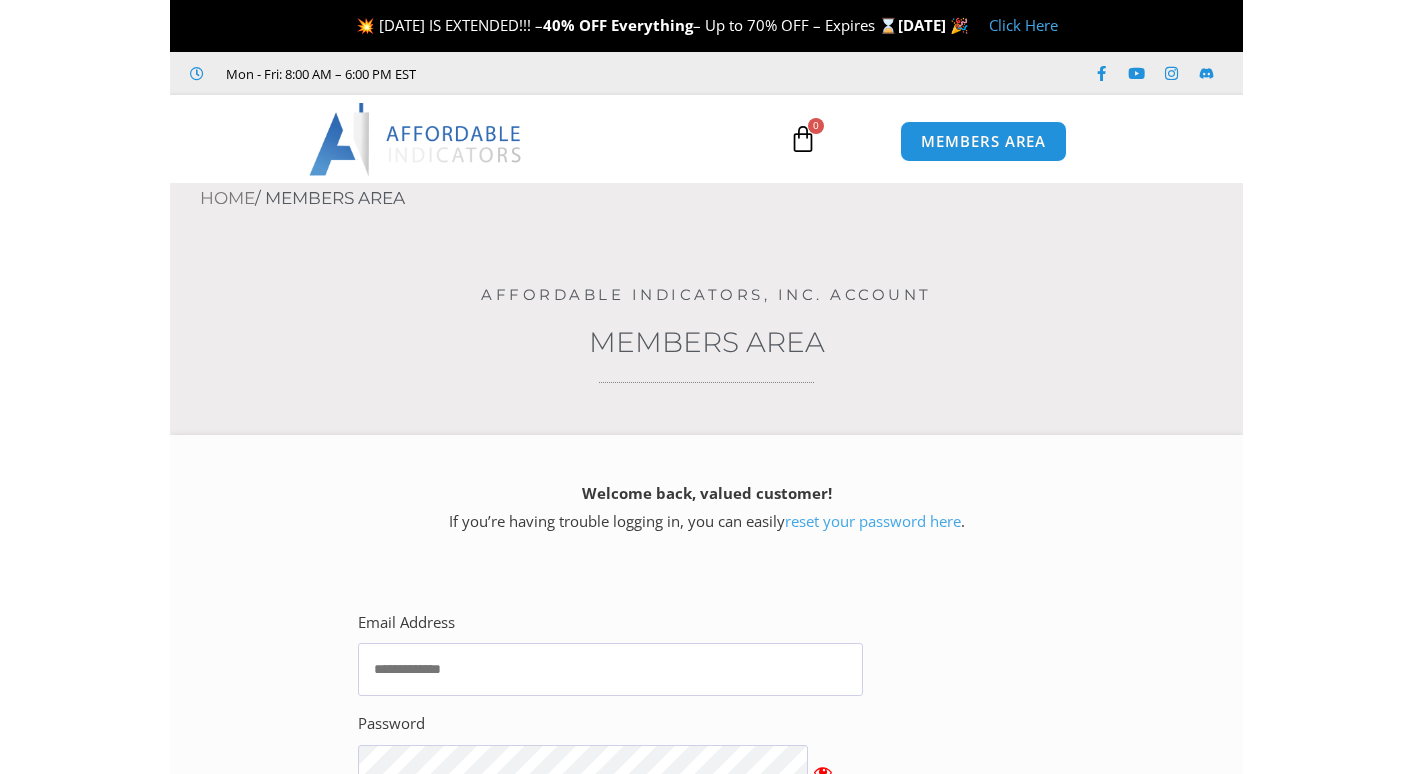 scroll, scrollTop: 0, scrollLeft: 0, axis: both 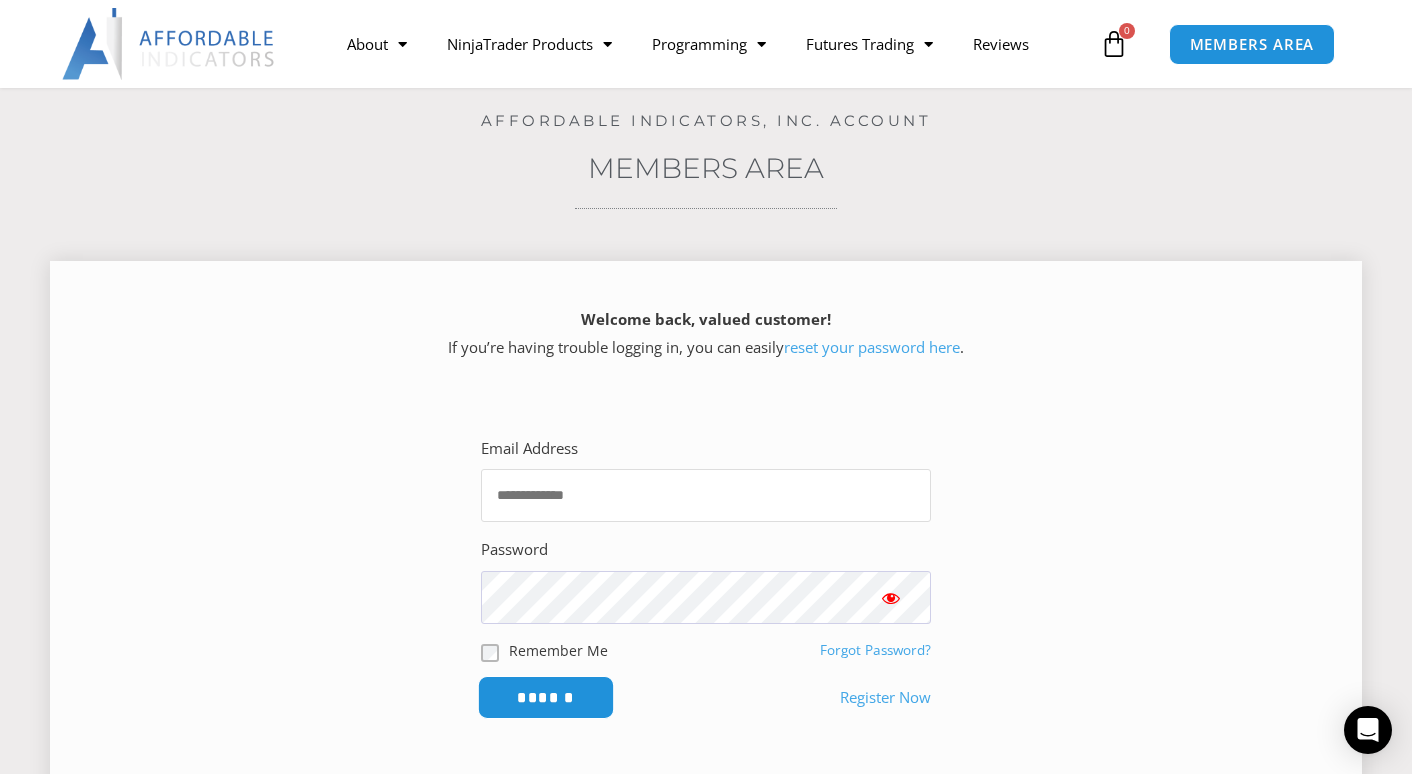 type on "**********" 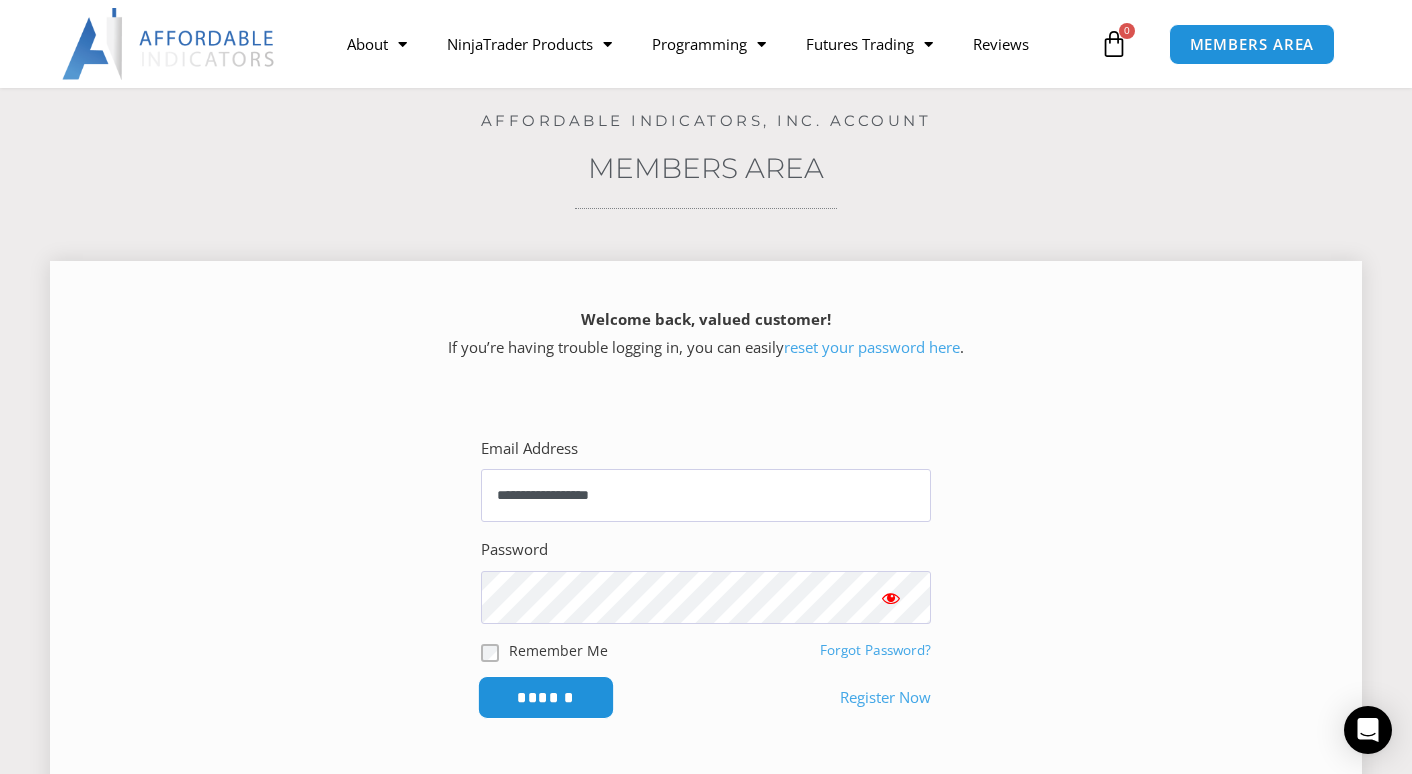 click on "******" at bounding box center [546, 697] 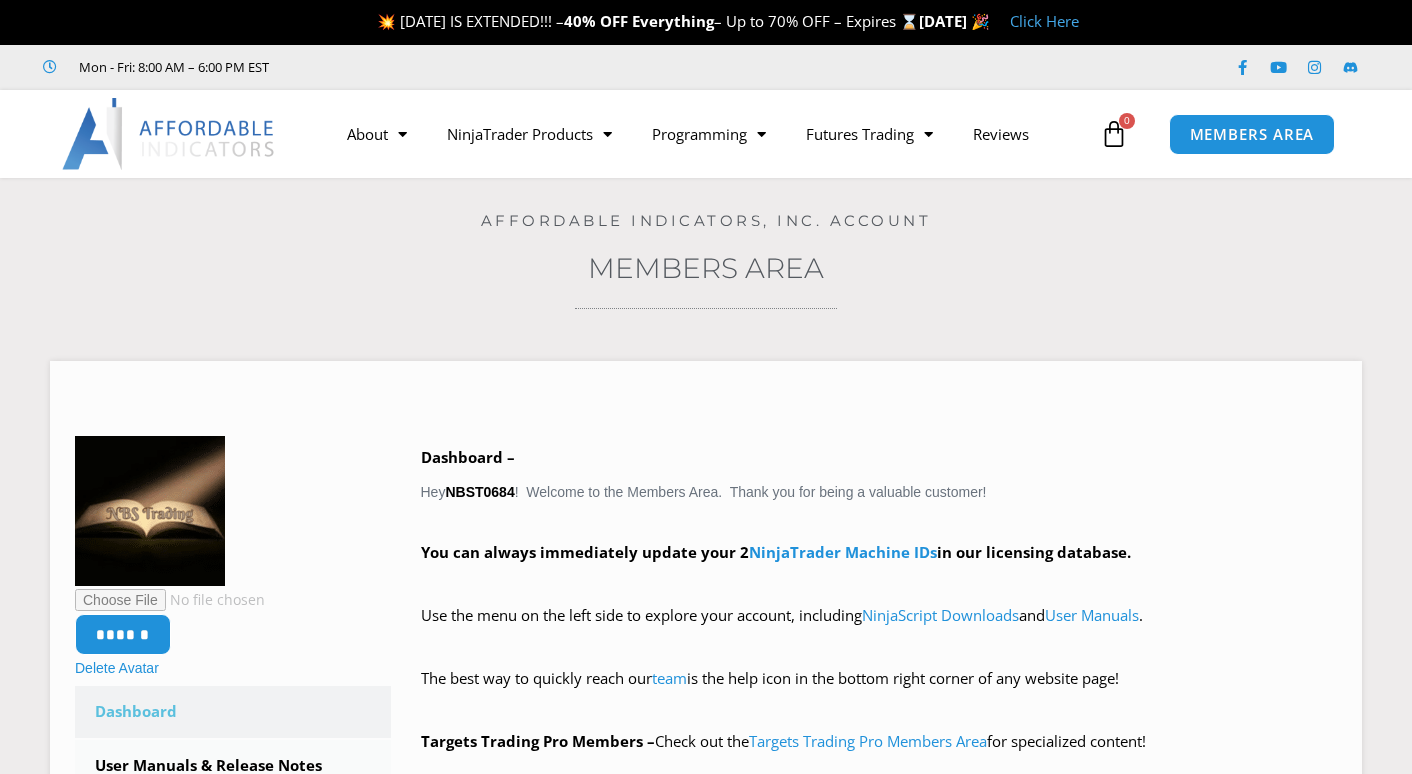 scroll, scrollTop: 0, scrollLeft: 0, axis: both 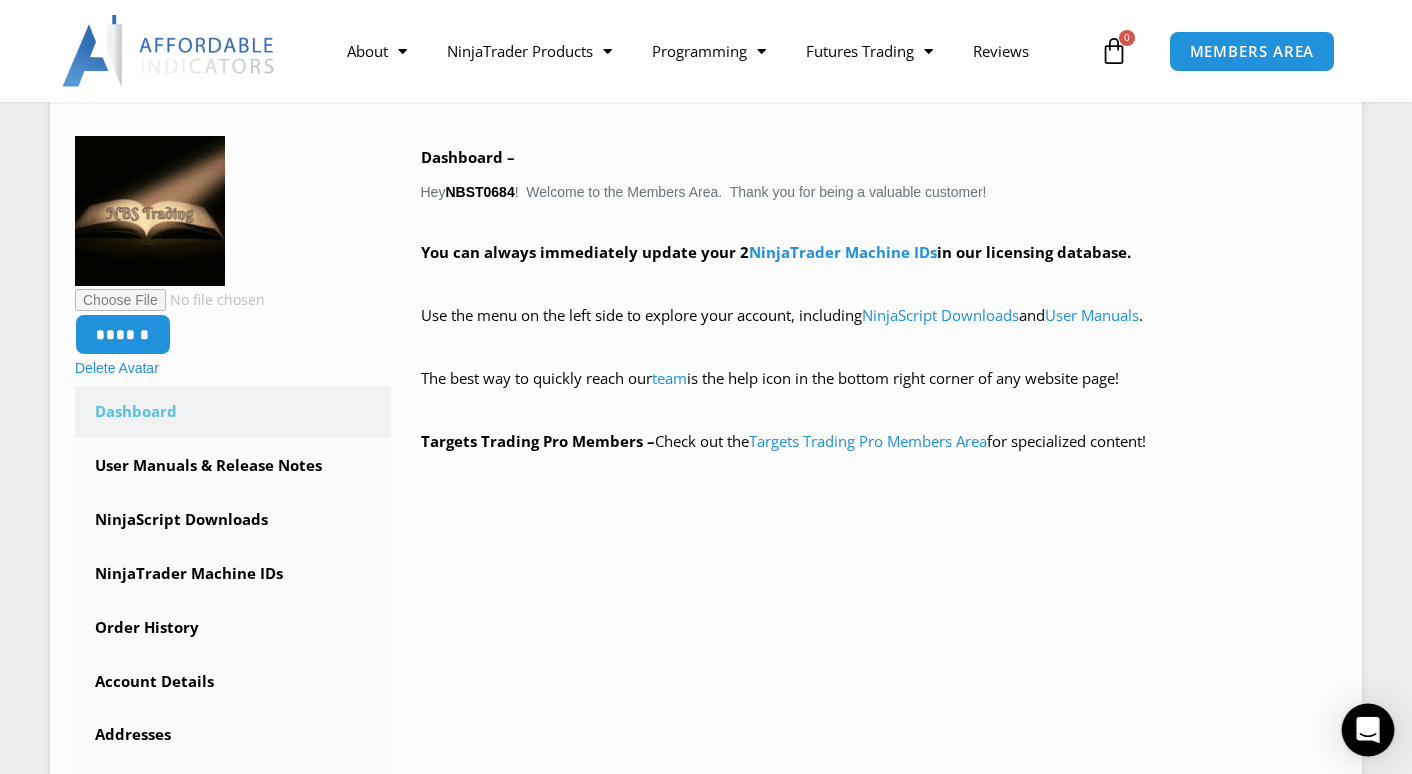click at bounding box center [1368, 730] 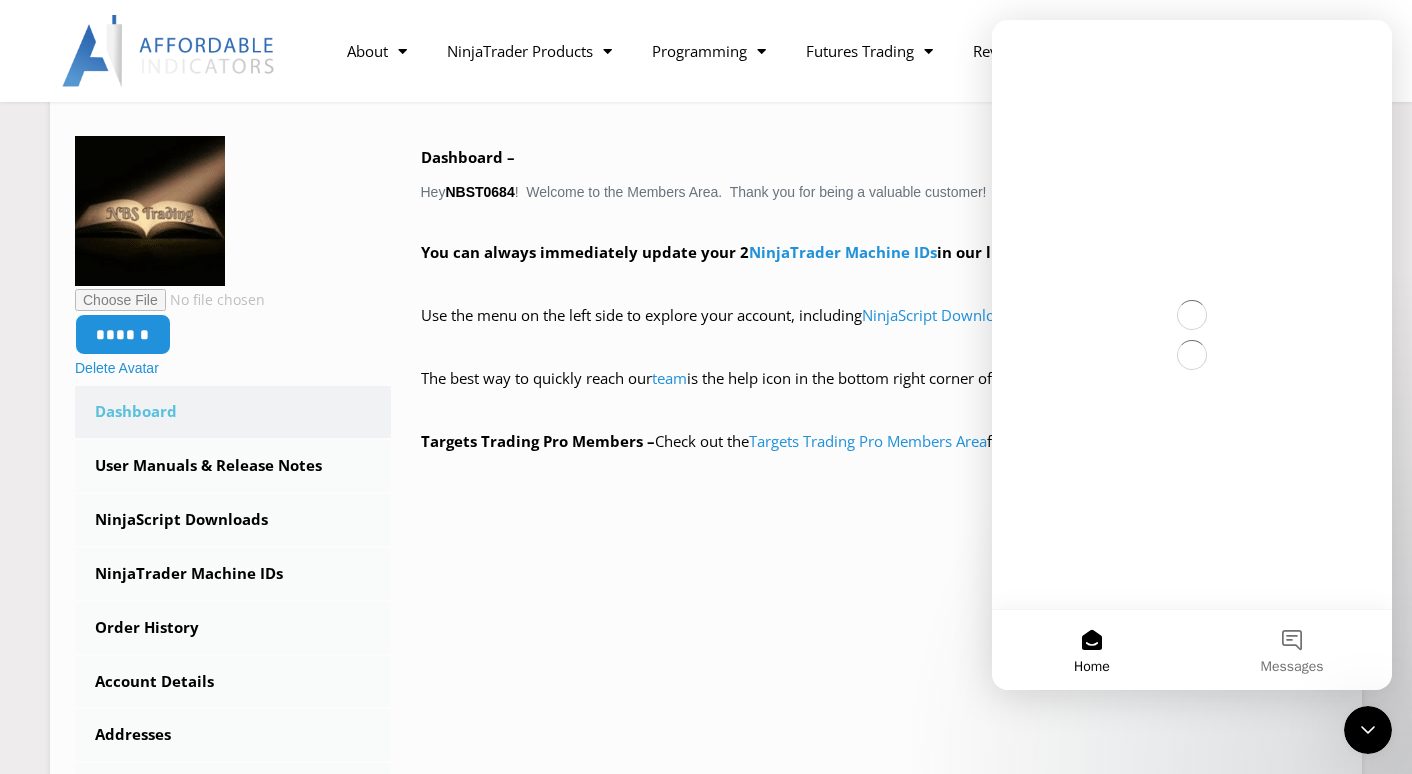 scroll, scrollTop: 0, scrollLeft: 0, axis: both 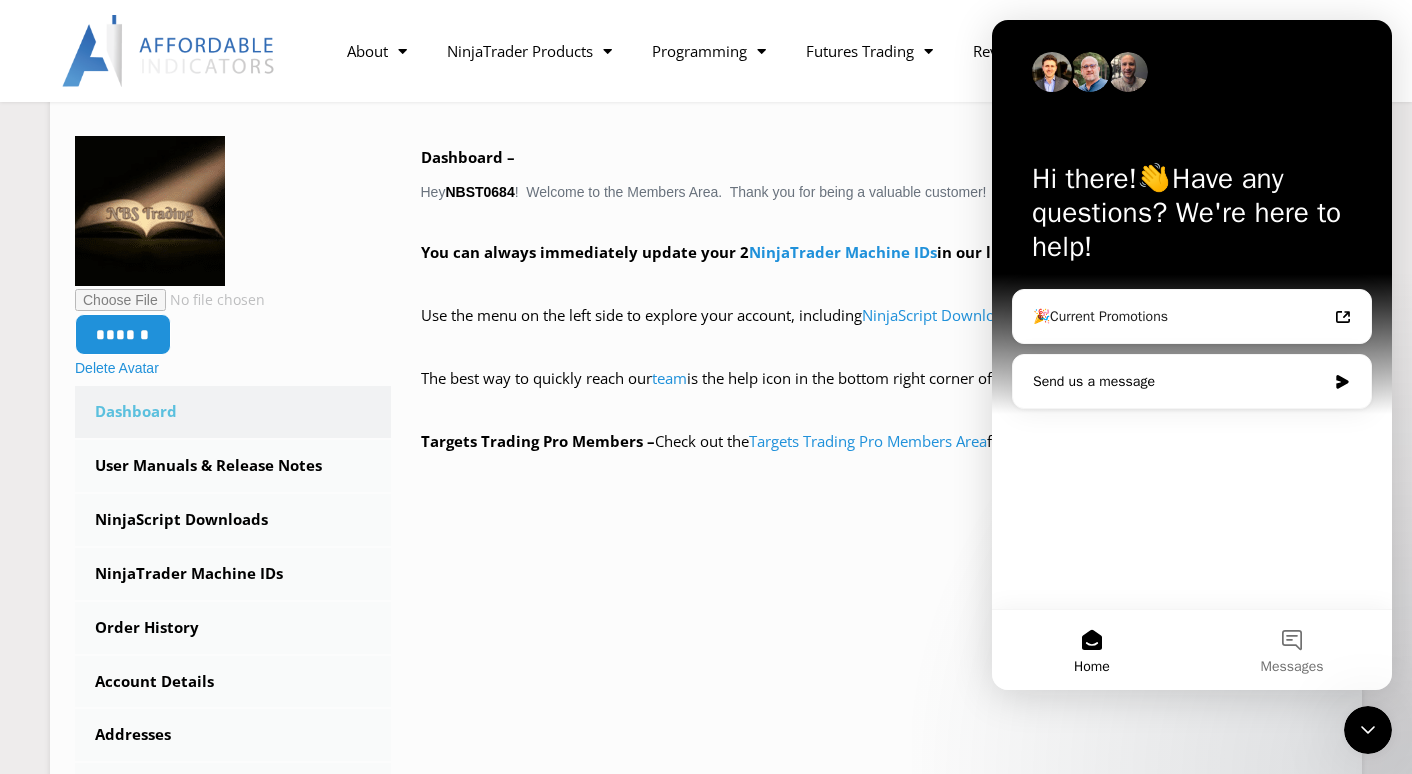 click on "Send us a message" at bounding box center (1179, 381) 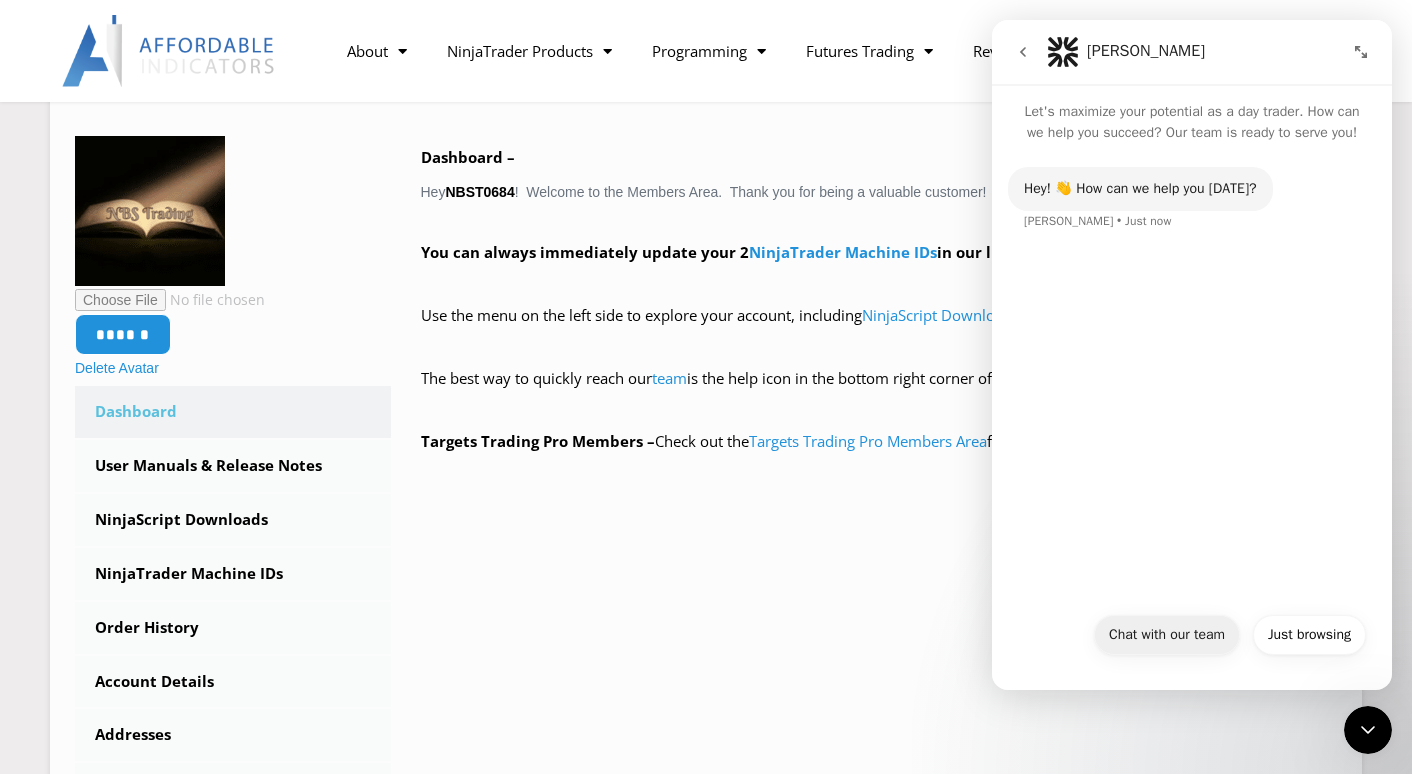 click on "Chat with our team" at bounding box center (1167, 635) 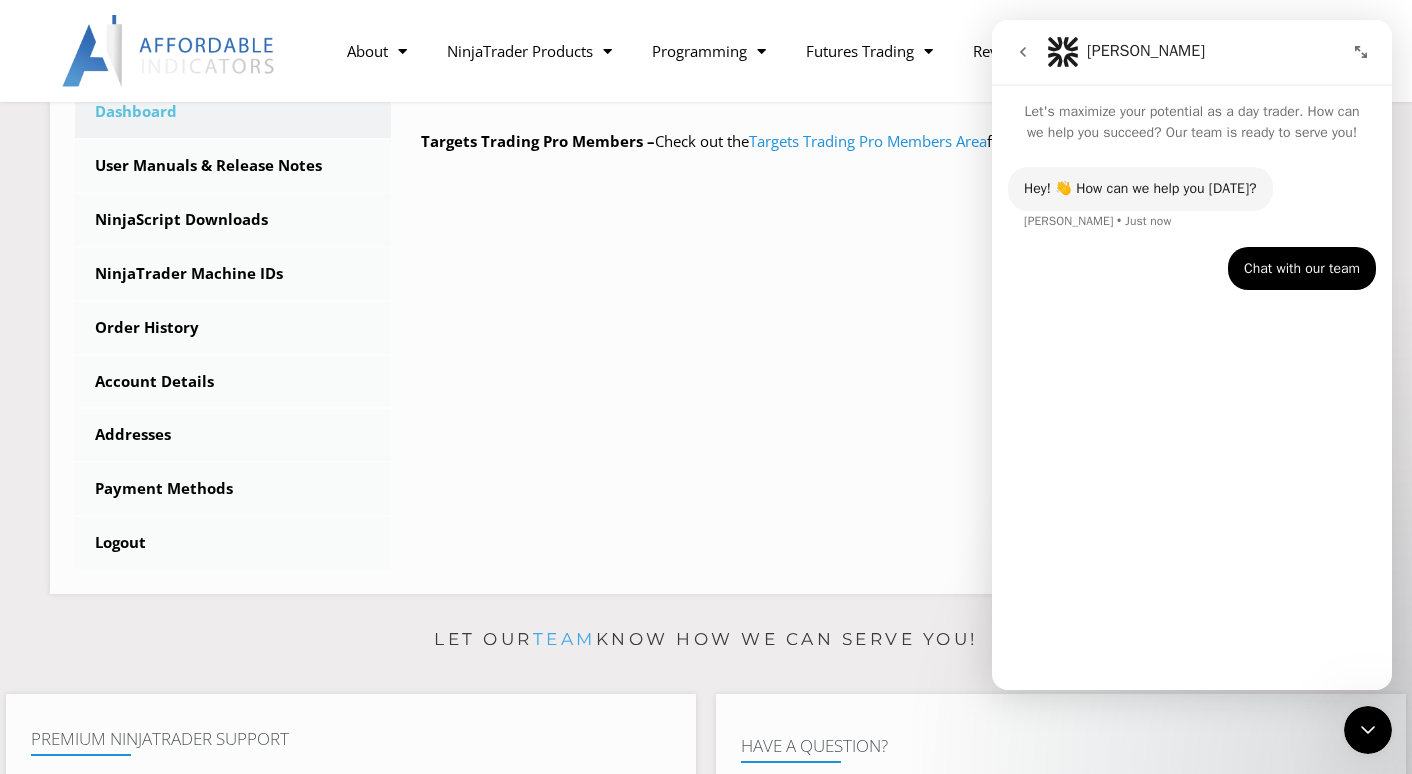 scroll, scrollTop: 0, scrollLeft: 0, axis: both 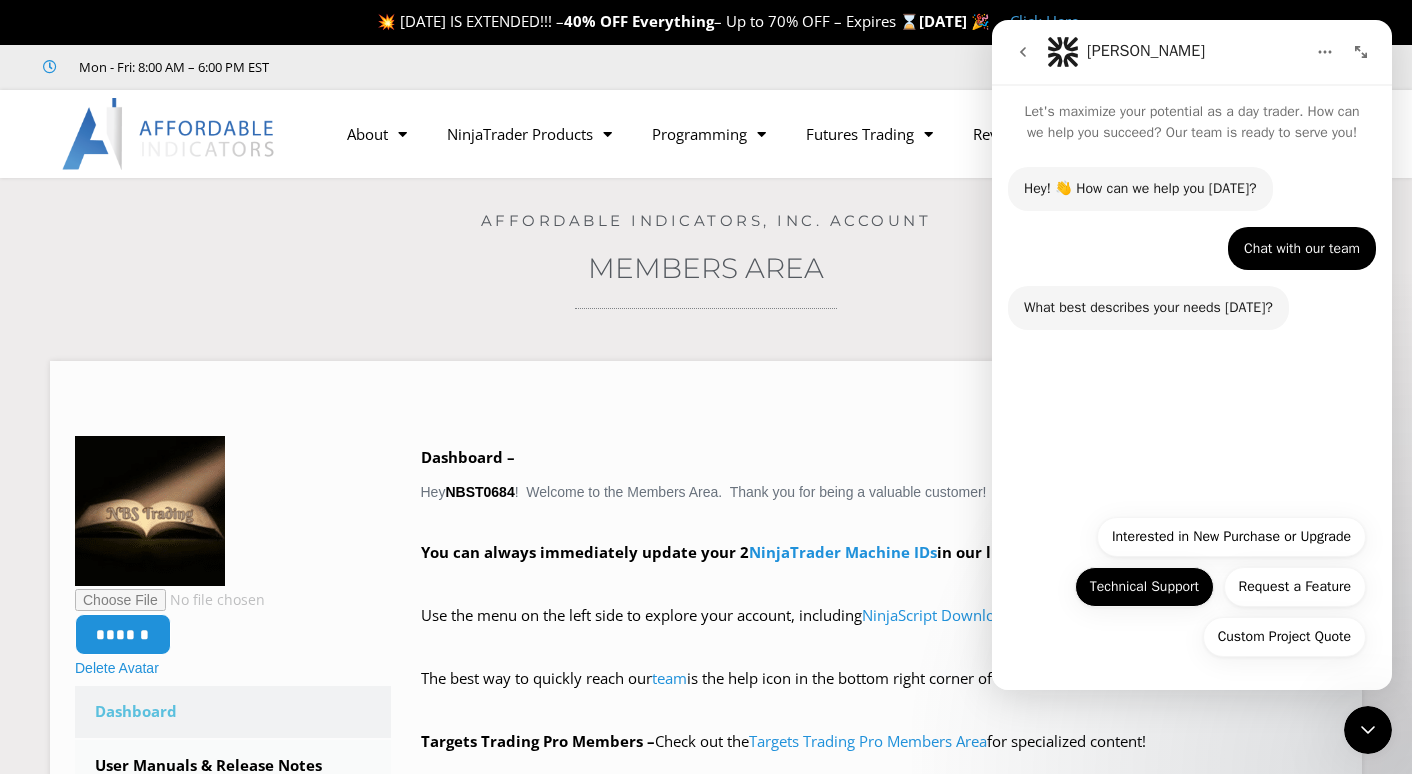 click on "Technical Support" at bounding box center (1144, 587) 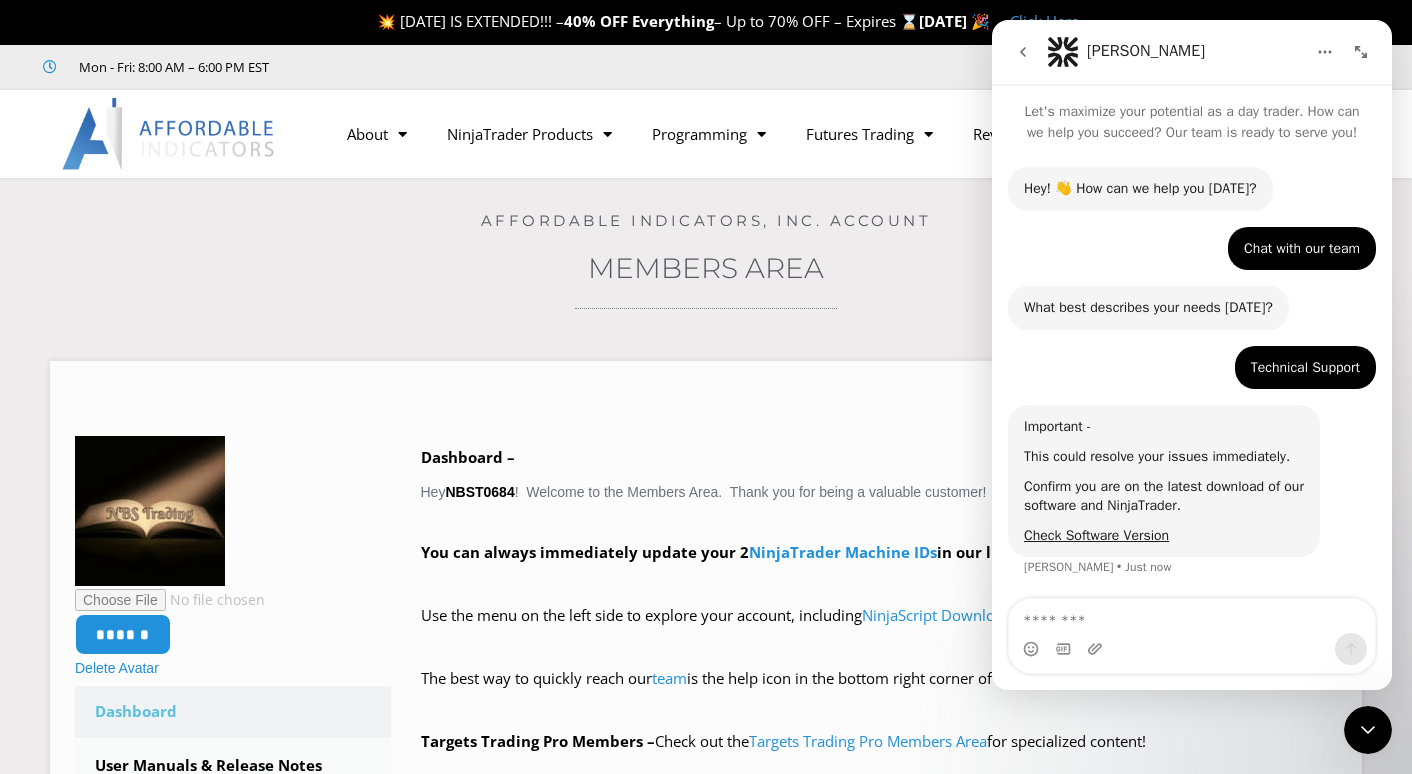 click at bounding box center [1192, 616] 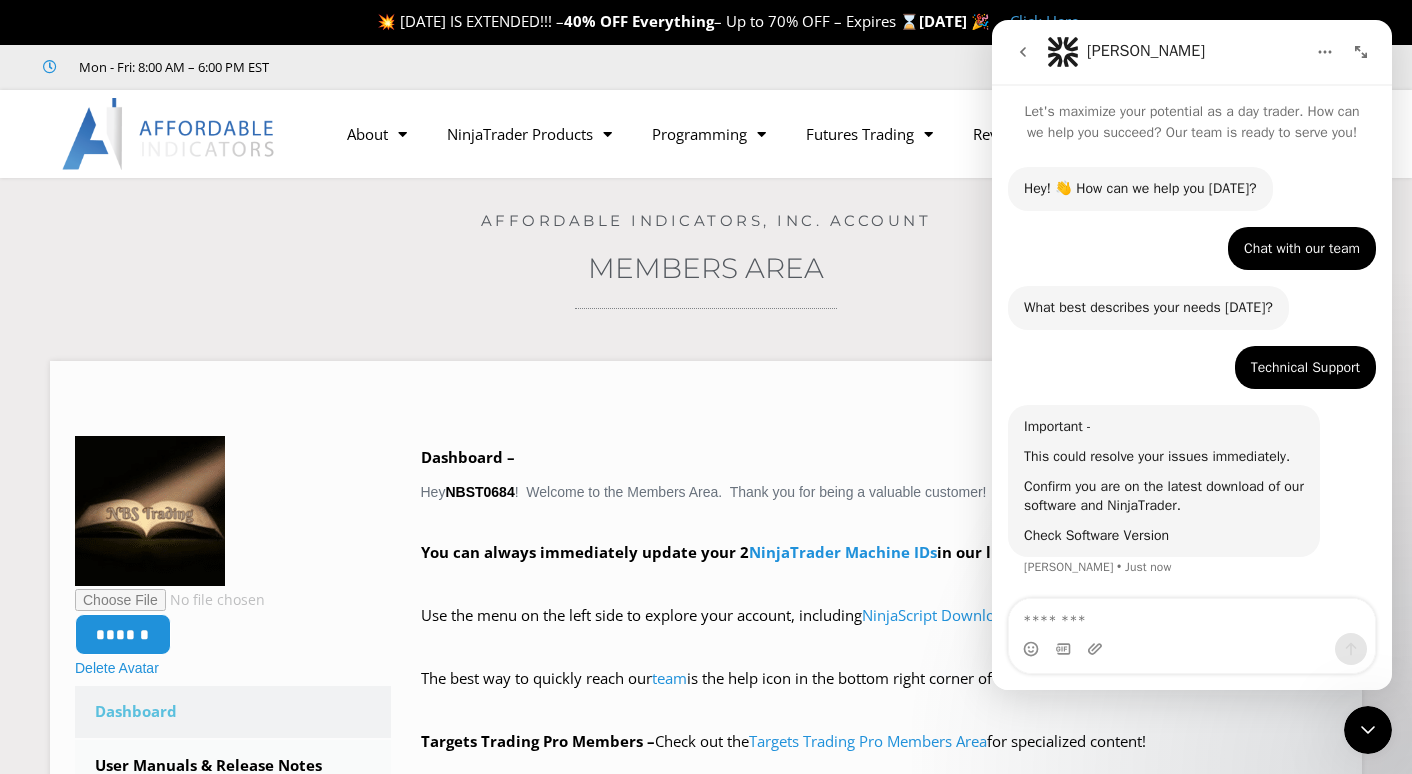 click on "Check Software Version" at bounding box center (1096, 535) 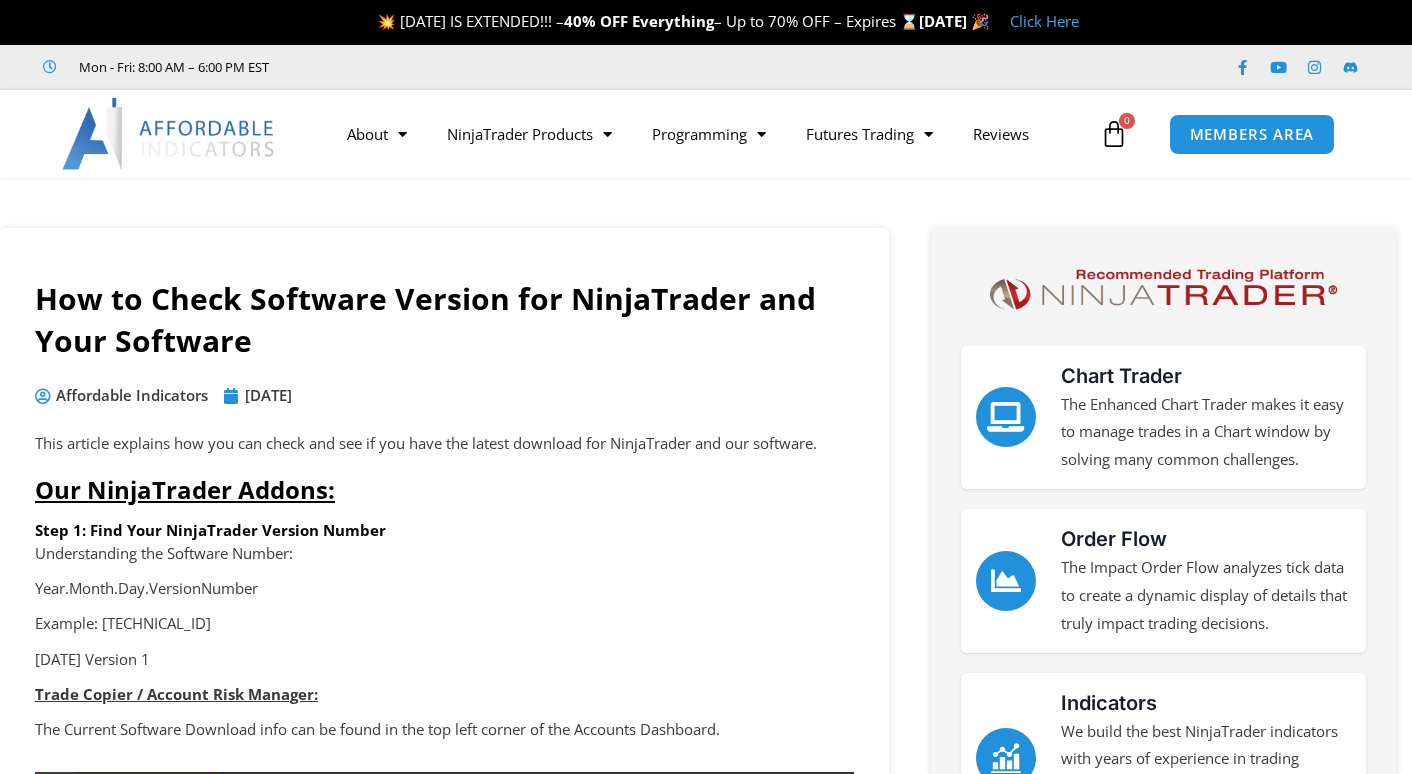 scroll, scrollTop: 0, scrollLeft: 0, axis: both 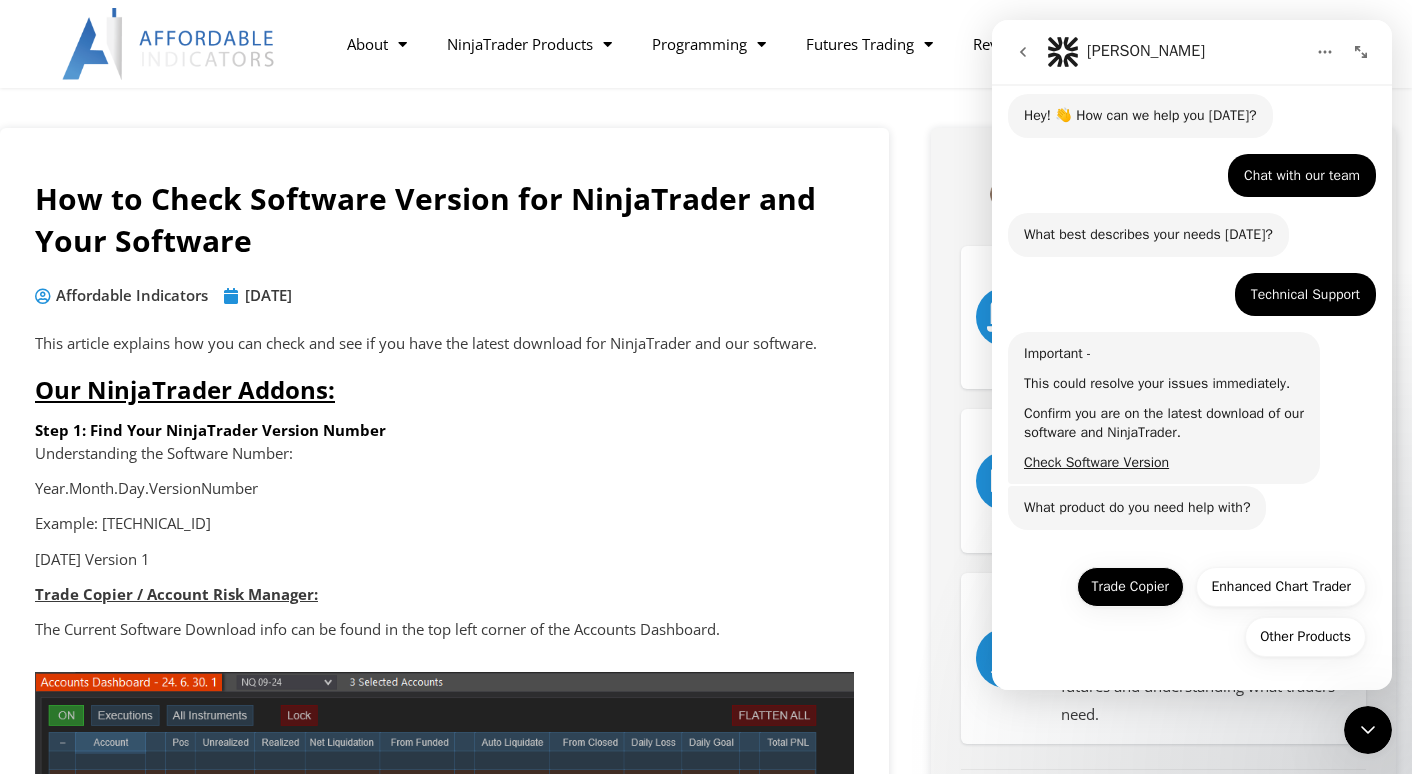 click on "Trade Copier" at bounding box center [1130, 587] 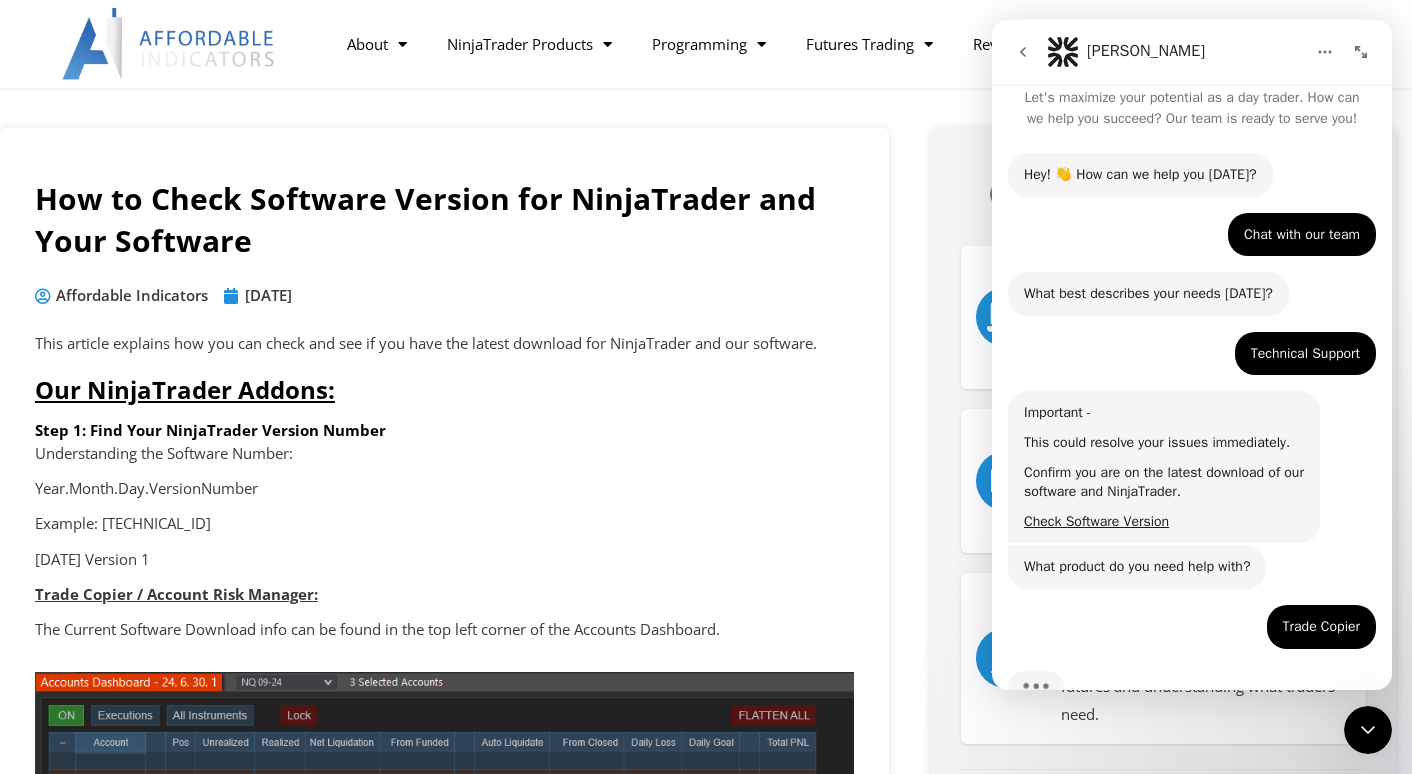 scroll, scrollTop: 79, scrollLeft: 0, axis: vertical 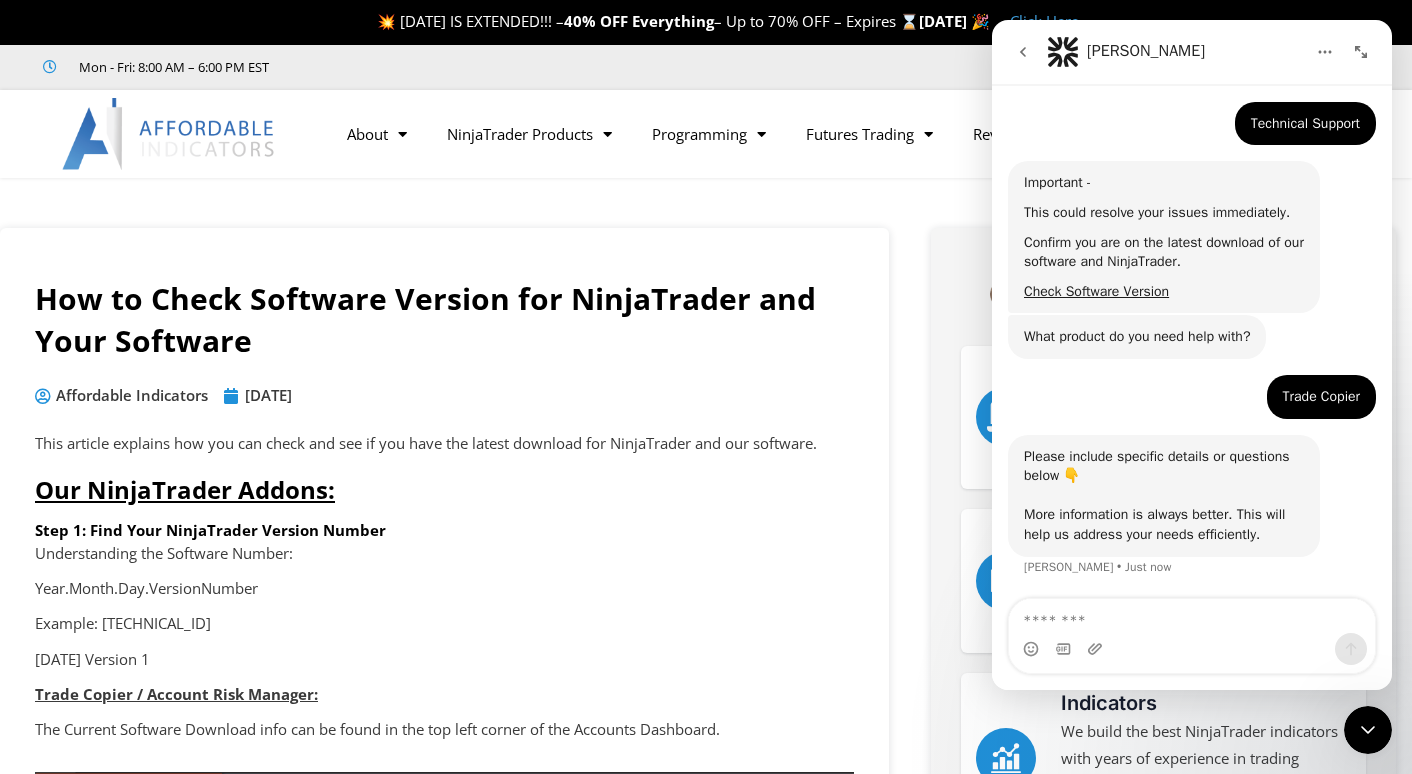 click at bounding box center [1192, 616] 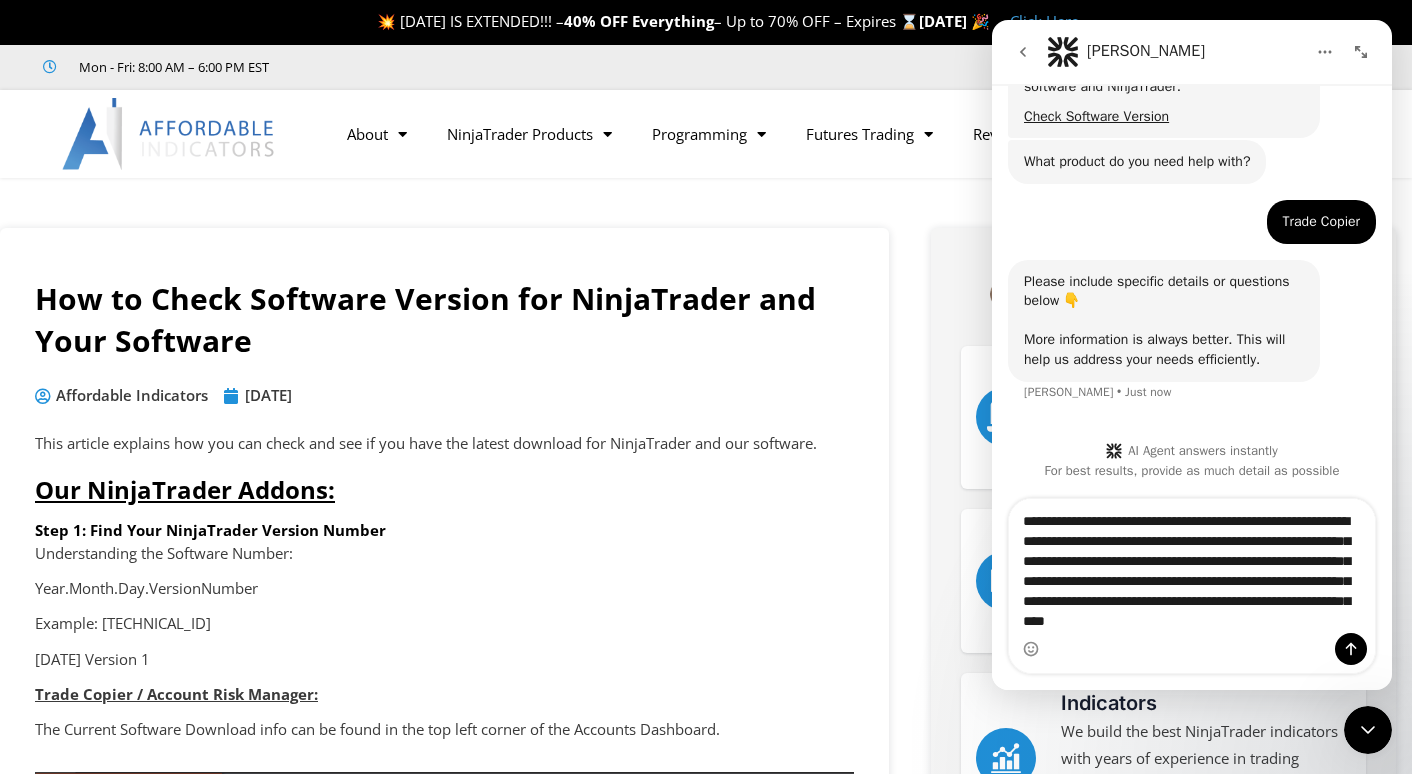 scroll, scrollTop: 439, scrollLeft: 0, axis: vertical 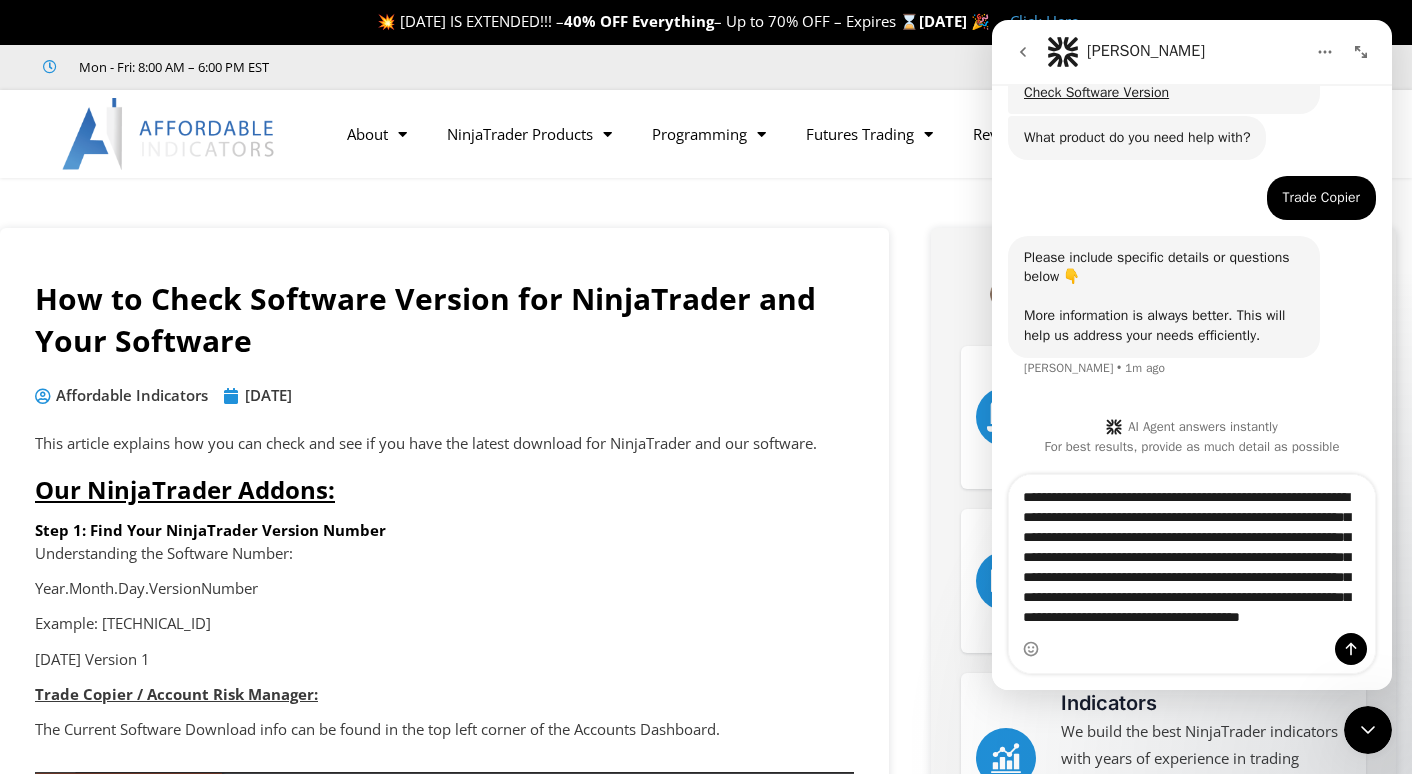 type on "**********" 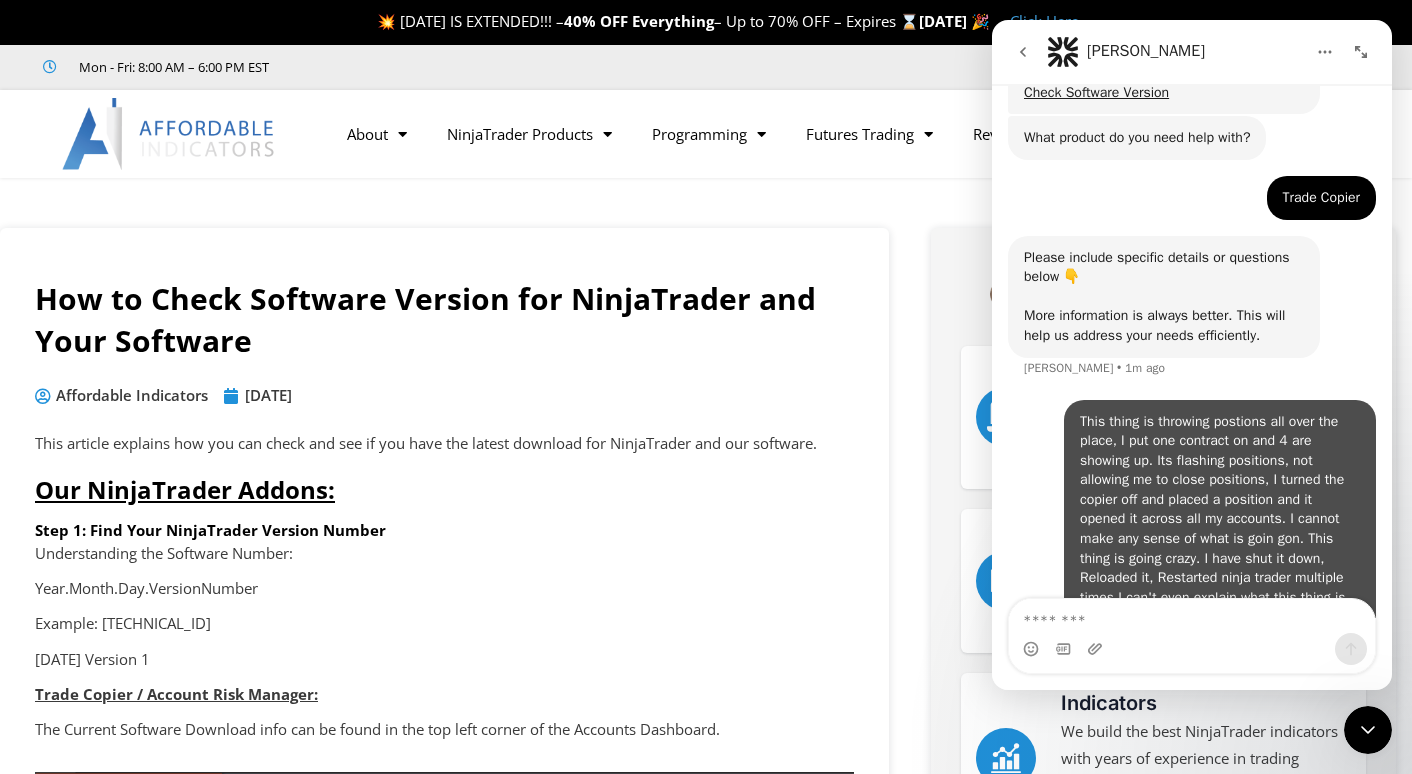 scroll, scrollTop: 0, scrollLeft: 0, axis: both 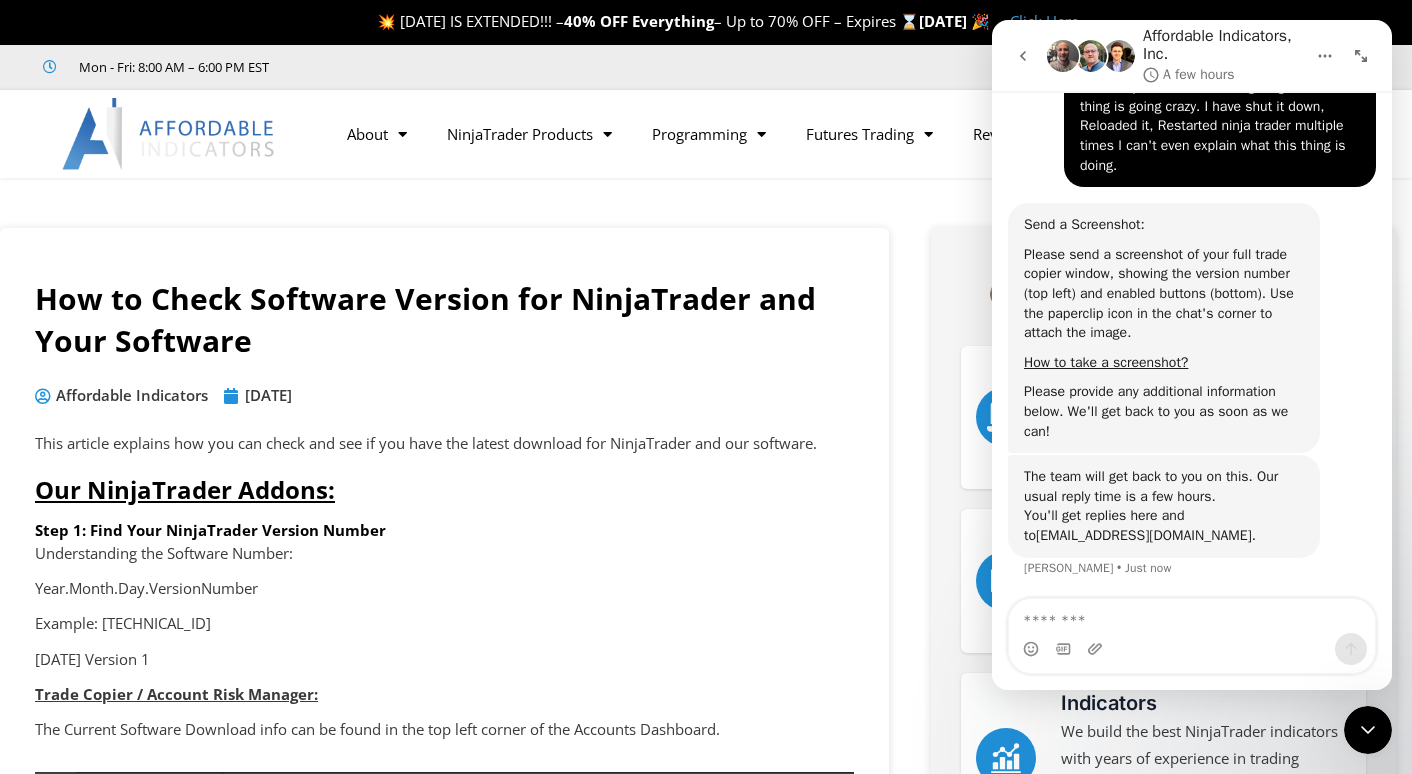 click at bounding box center (1097, 649) 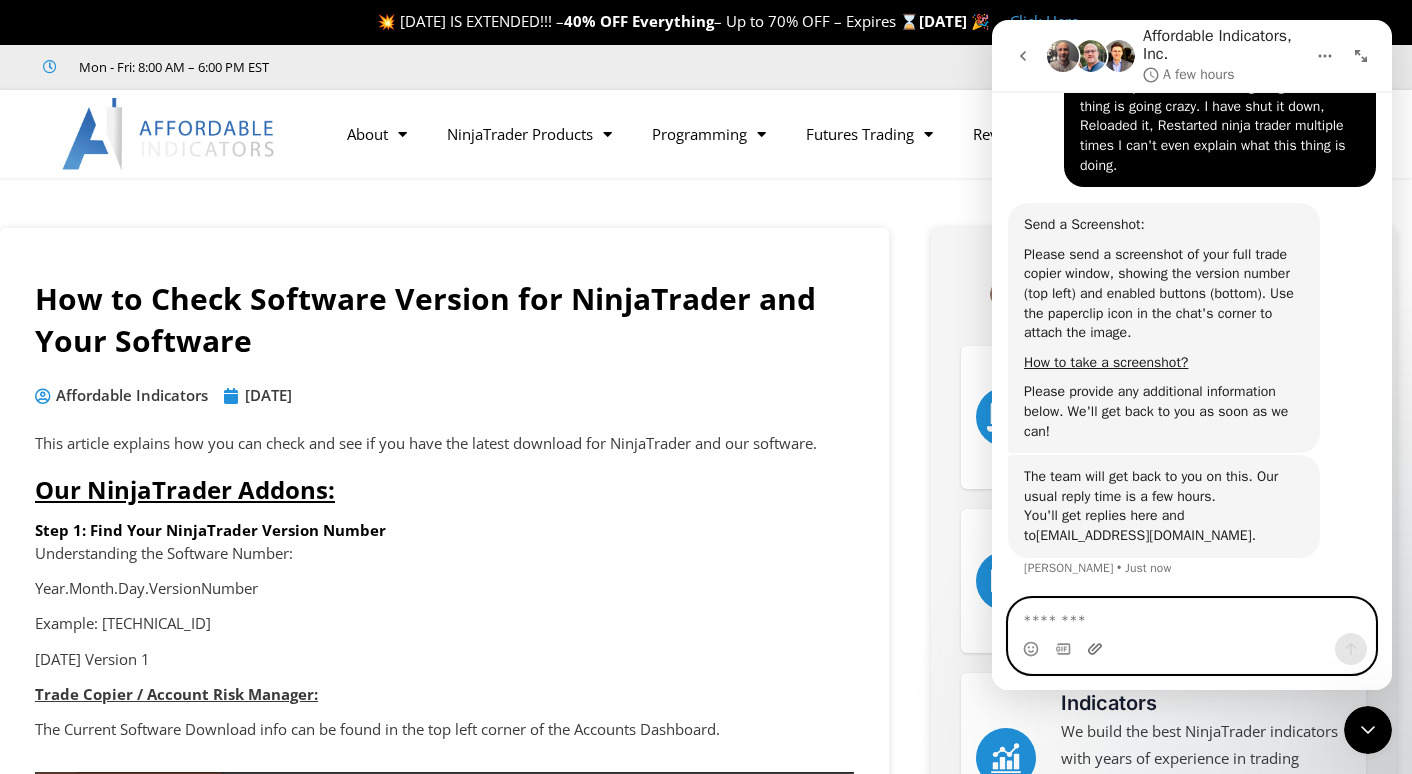 click 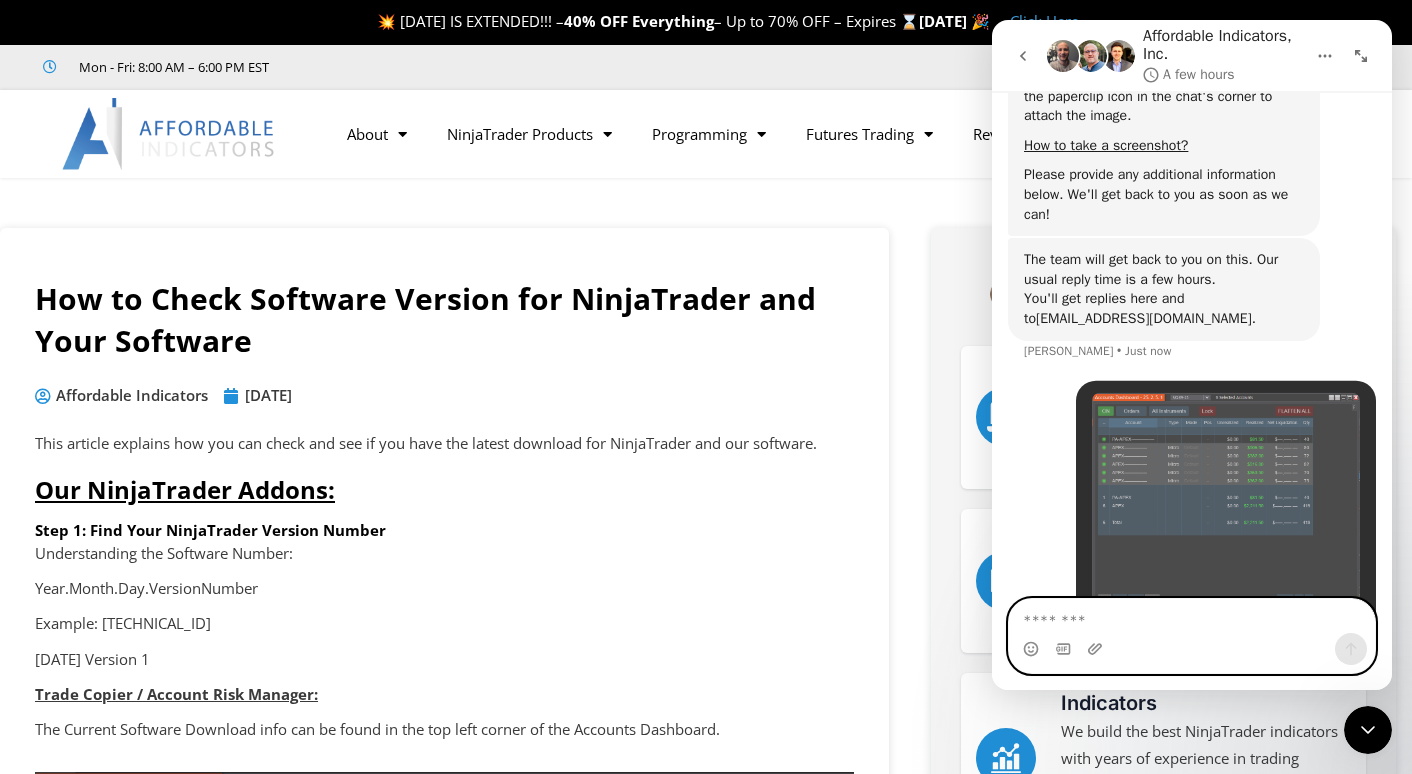 scroll, scrollTop: 1146, scrollLeft: 0, axis: vertical 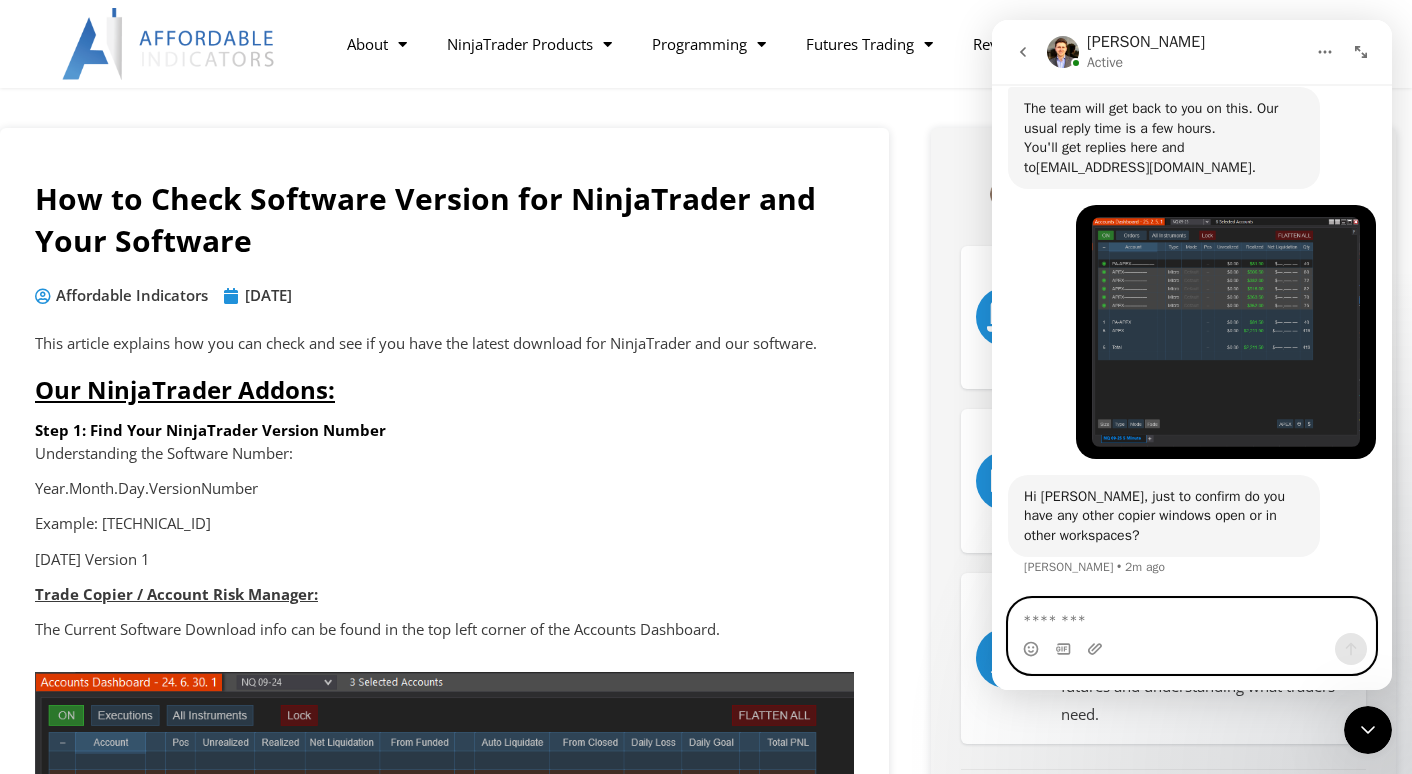 click at bounding box center (1192, 616) 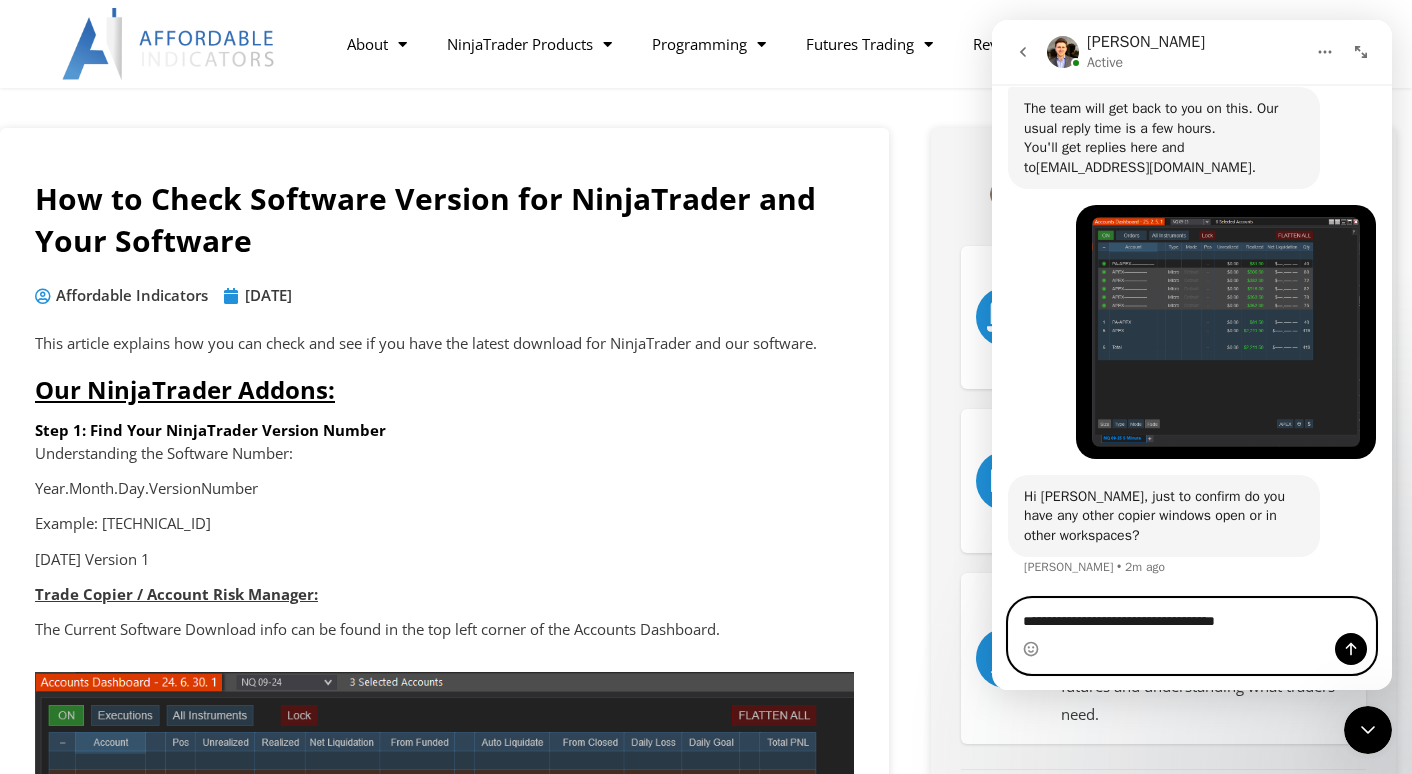 type on "**********" 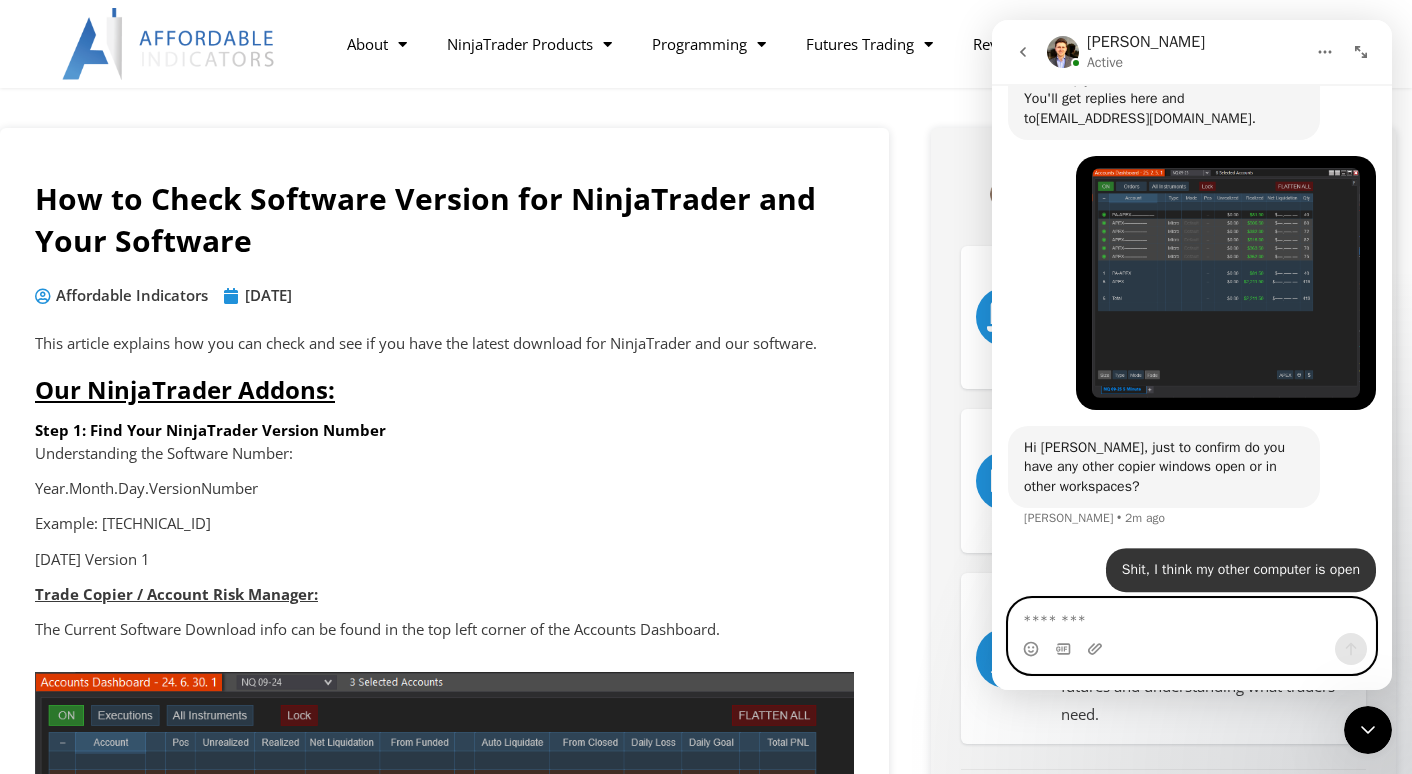 scroll, scrollTop: 1297, scrollLeft: 0, axis: vertical 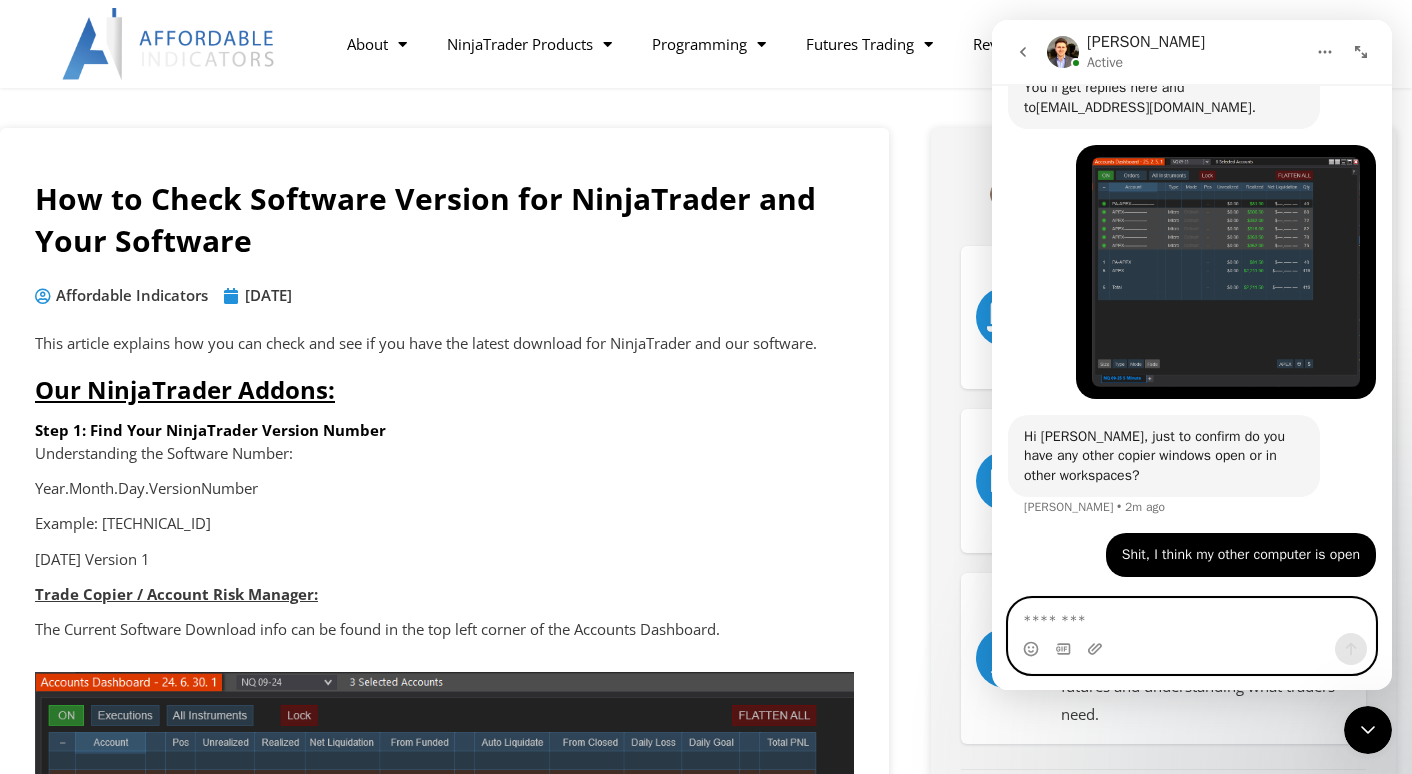 click at bounding box center [1192, 616] 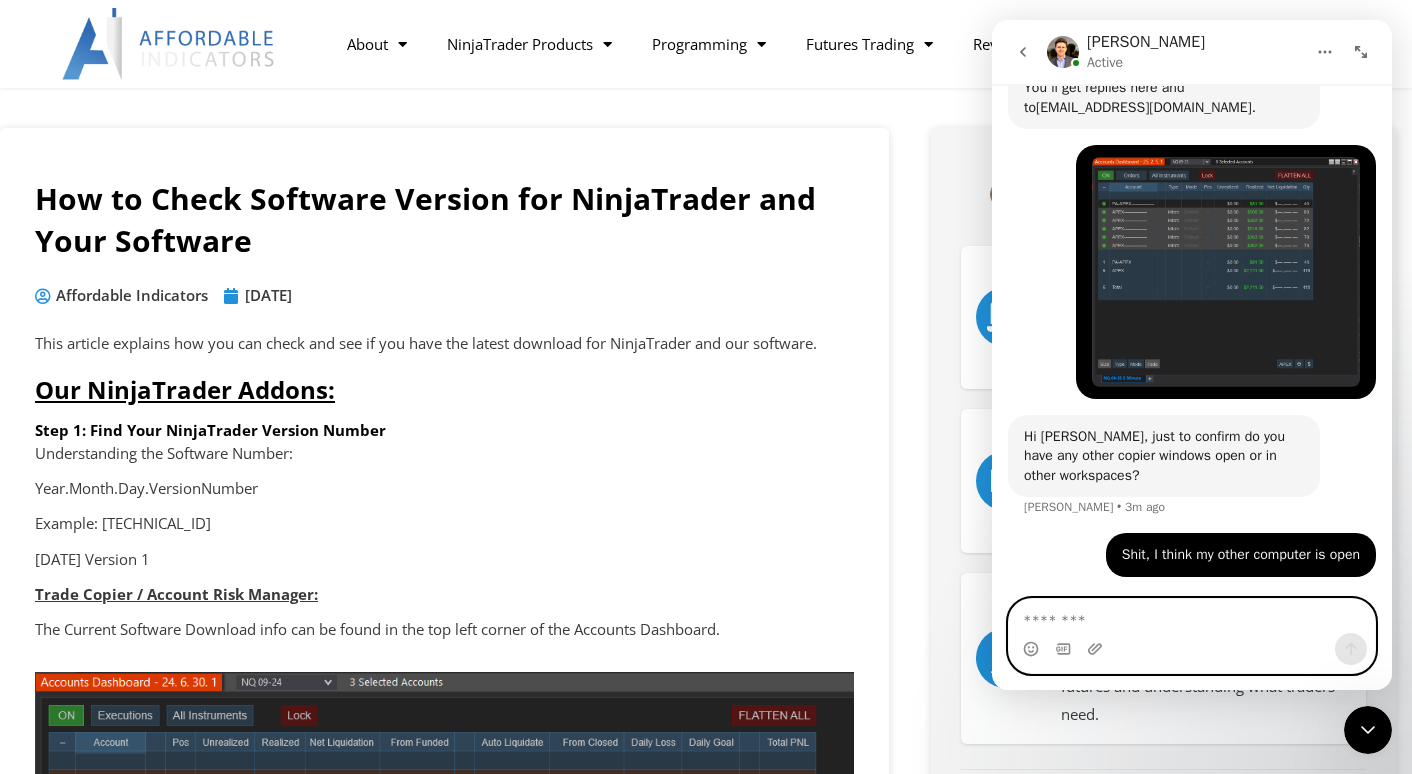 click at bounding box center (1192, 616) 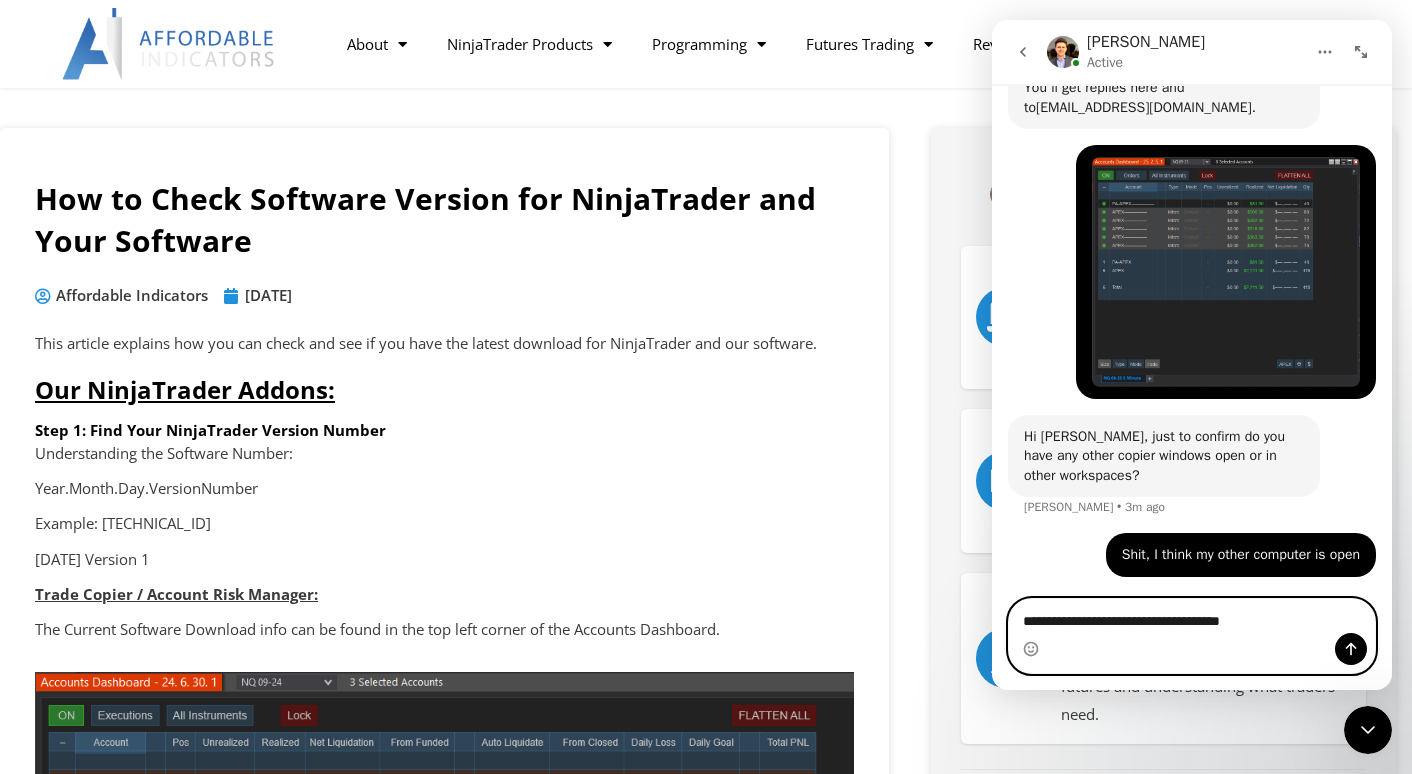 type on "**********" 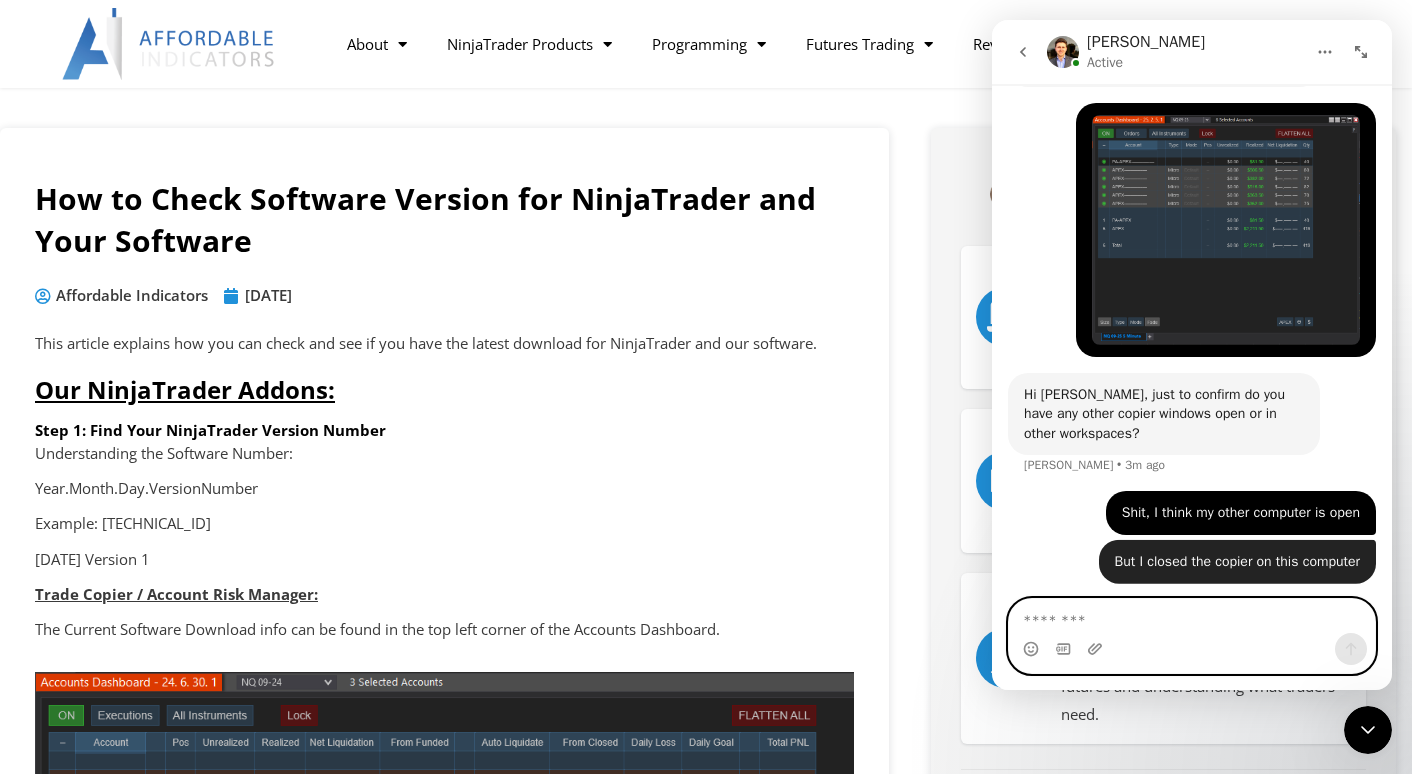 scroll, scrollTop: 1343, scrollLeft: 0, axis: vertical 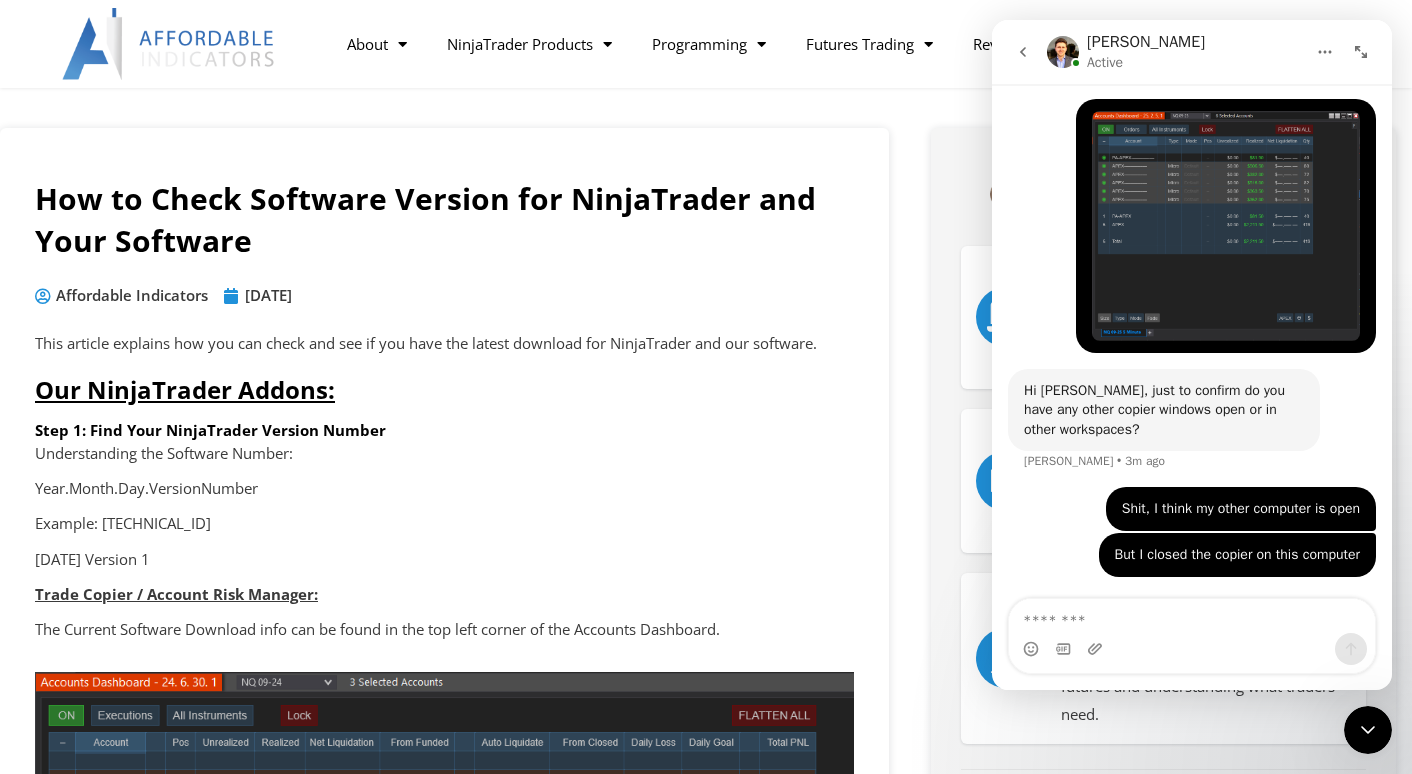 click on "Example: 24.7.6.1" at bounding box center (444, 524) 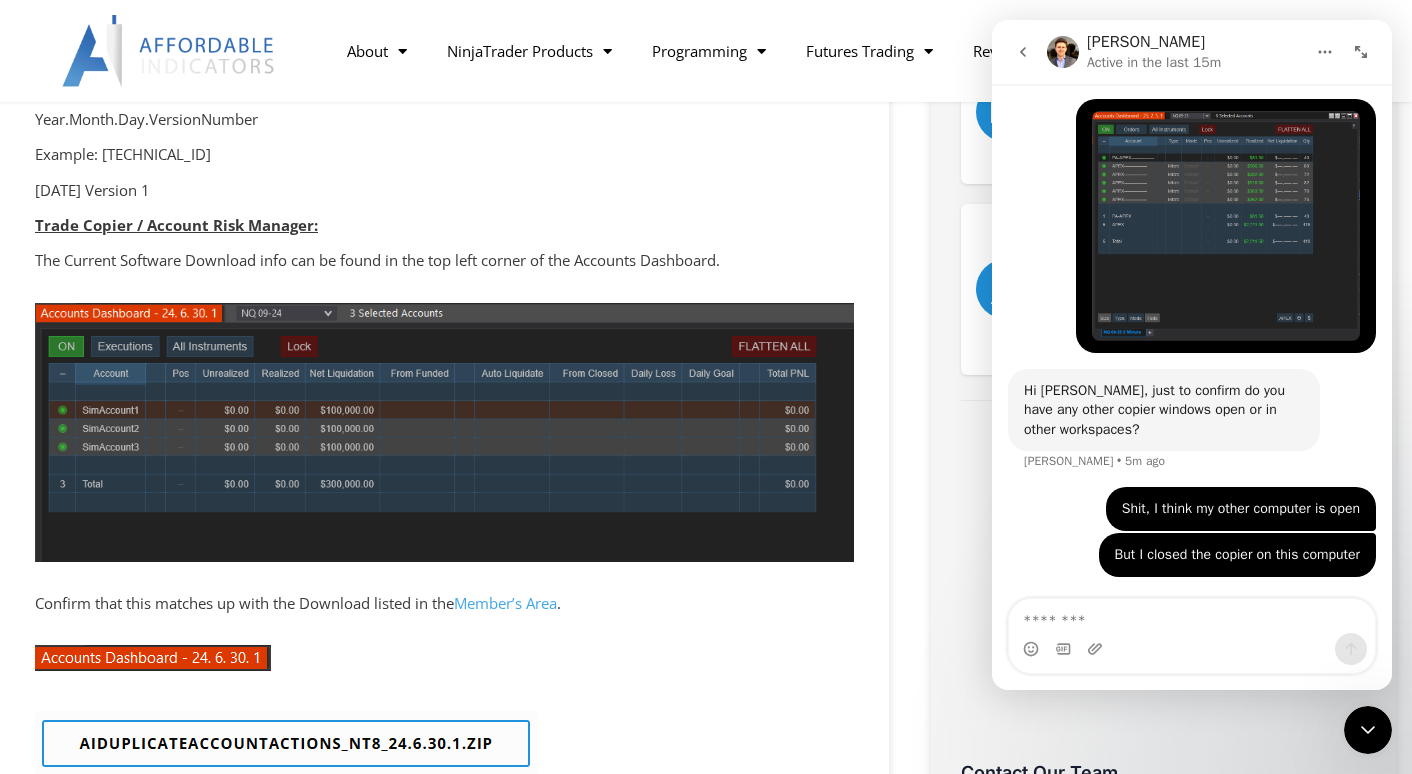 scroll, scrollTop: 500, scrollLeft: 0, axis: vertical 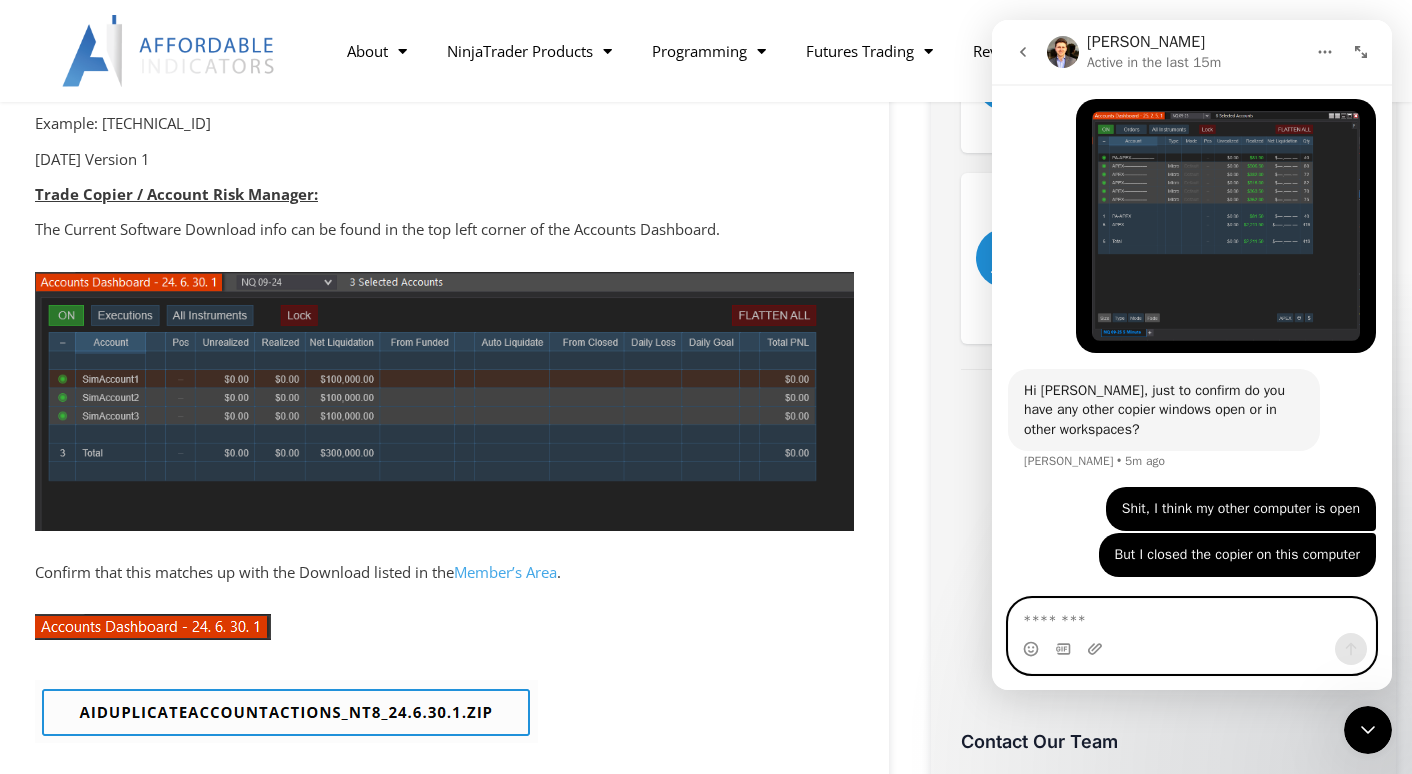 click at bounding box center [1192, 616] 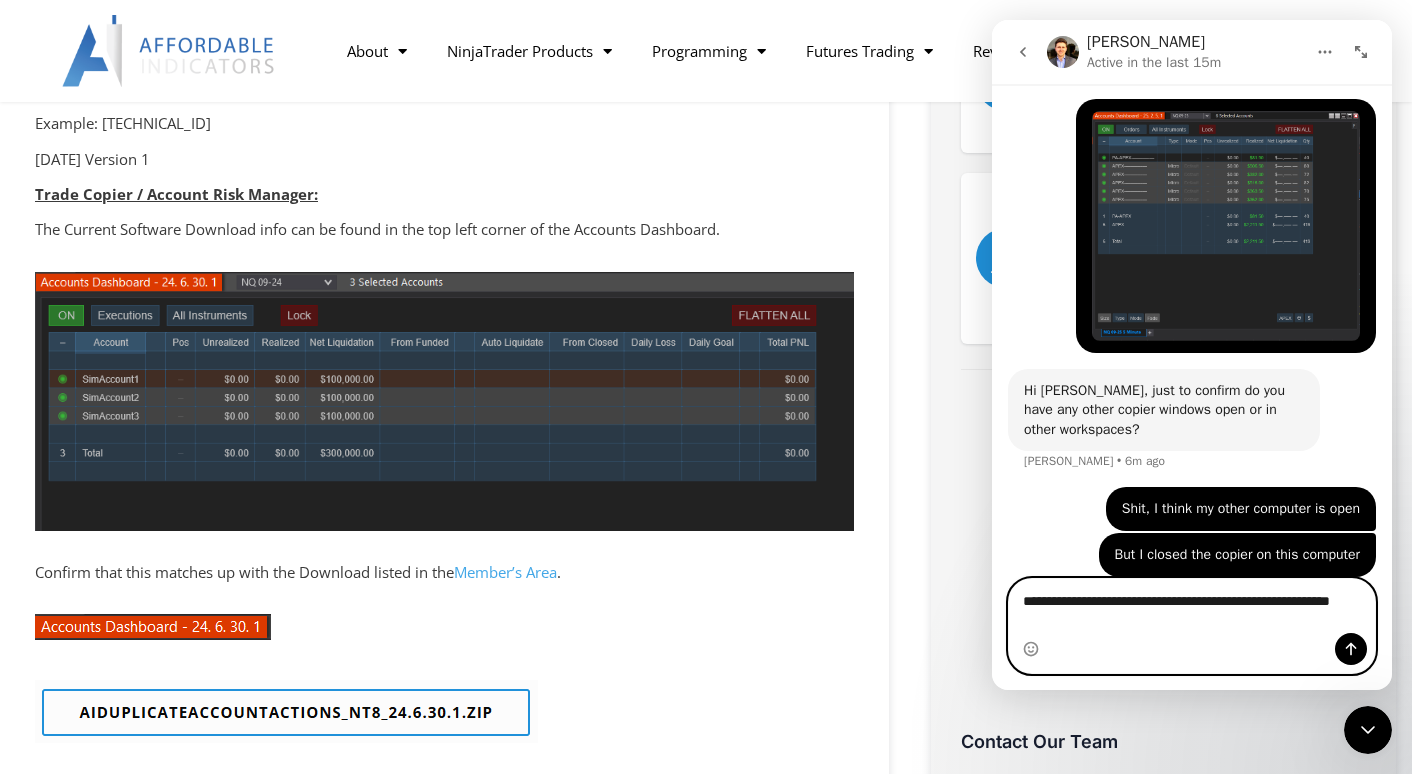 scroll, scrollTop: 1363, scrollLeft: 0, axis: vertical 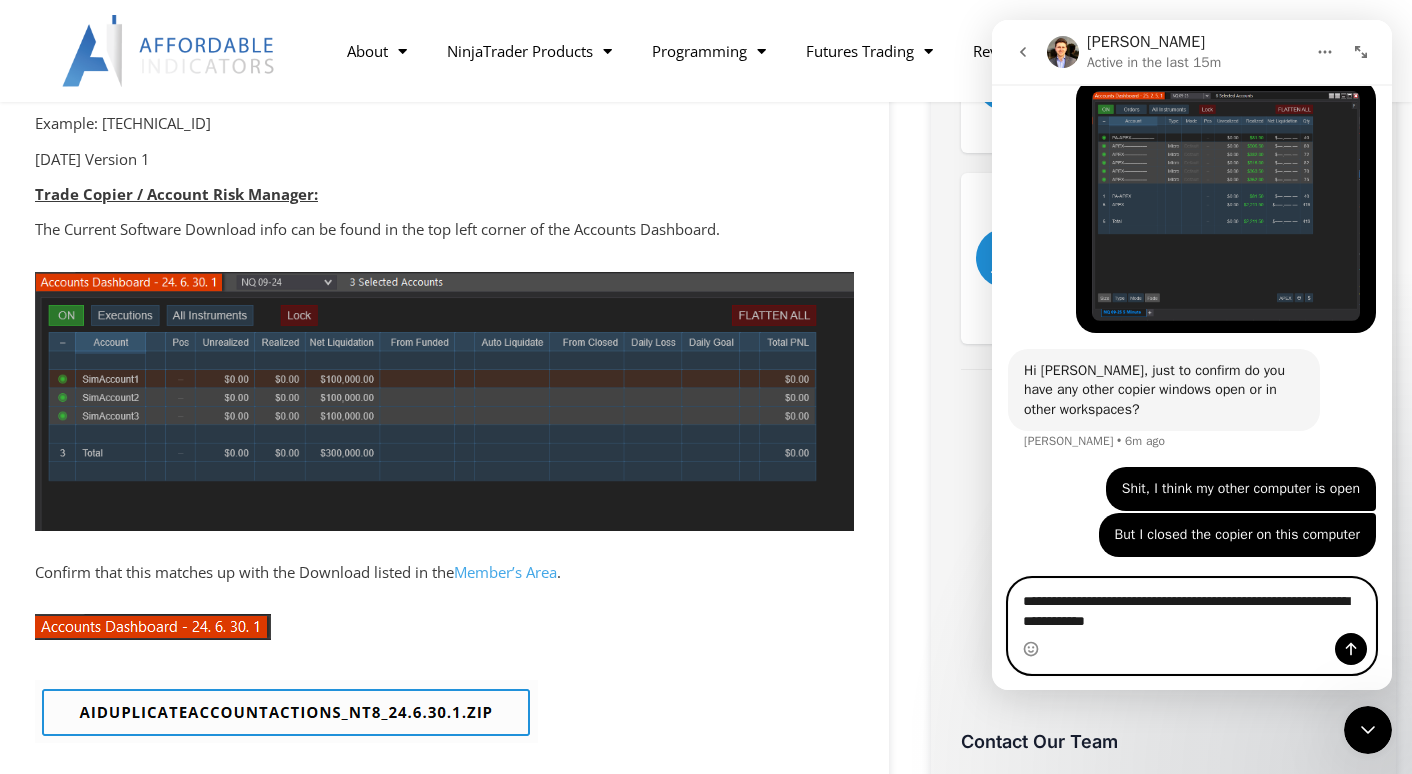 type on "**********" 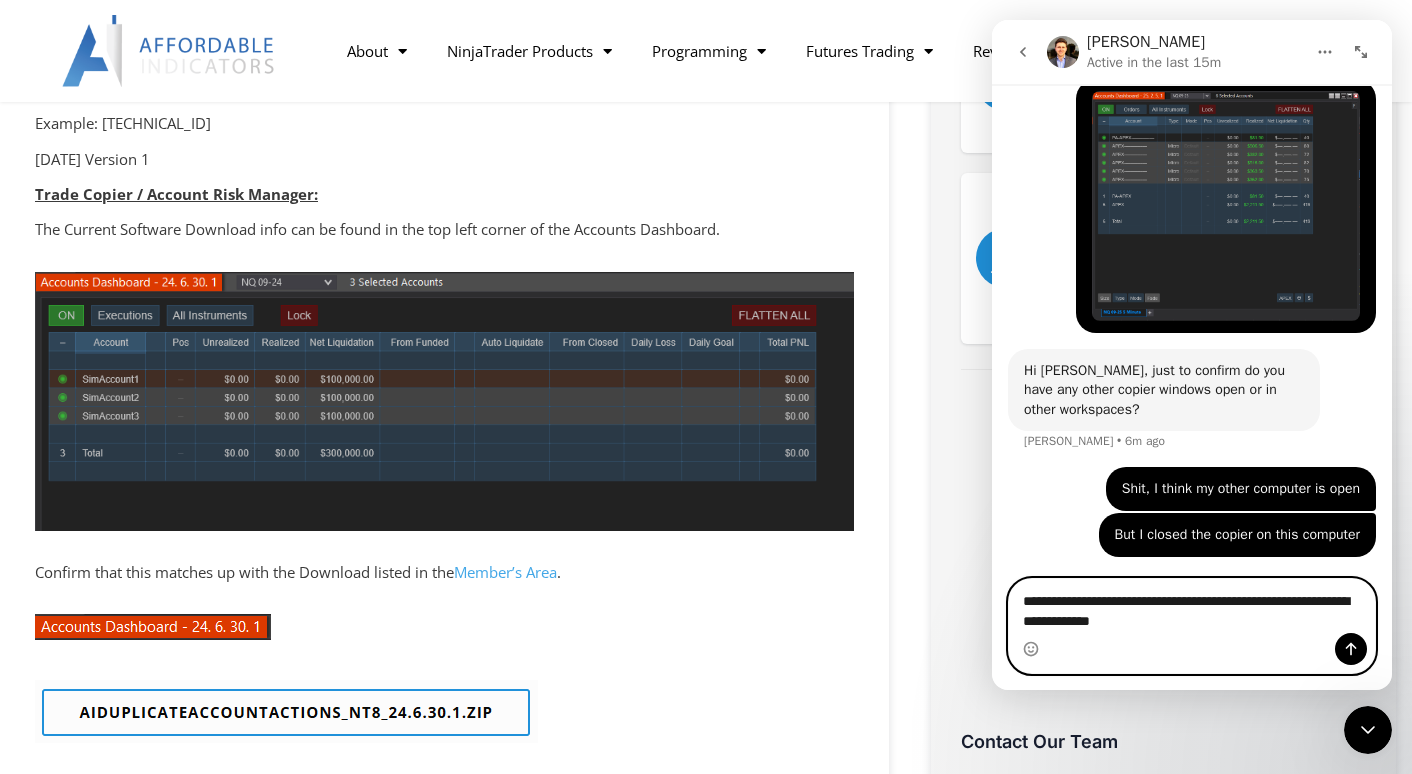 drag, startPoint x: 1186, startPoint y: 625, endPoint x: 939, endPoint y: 587, distance: 249.90598 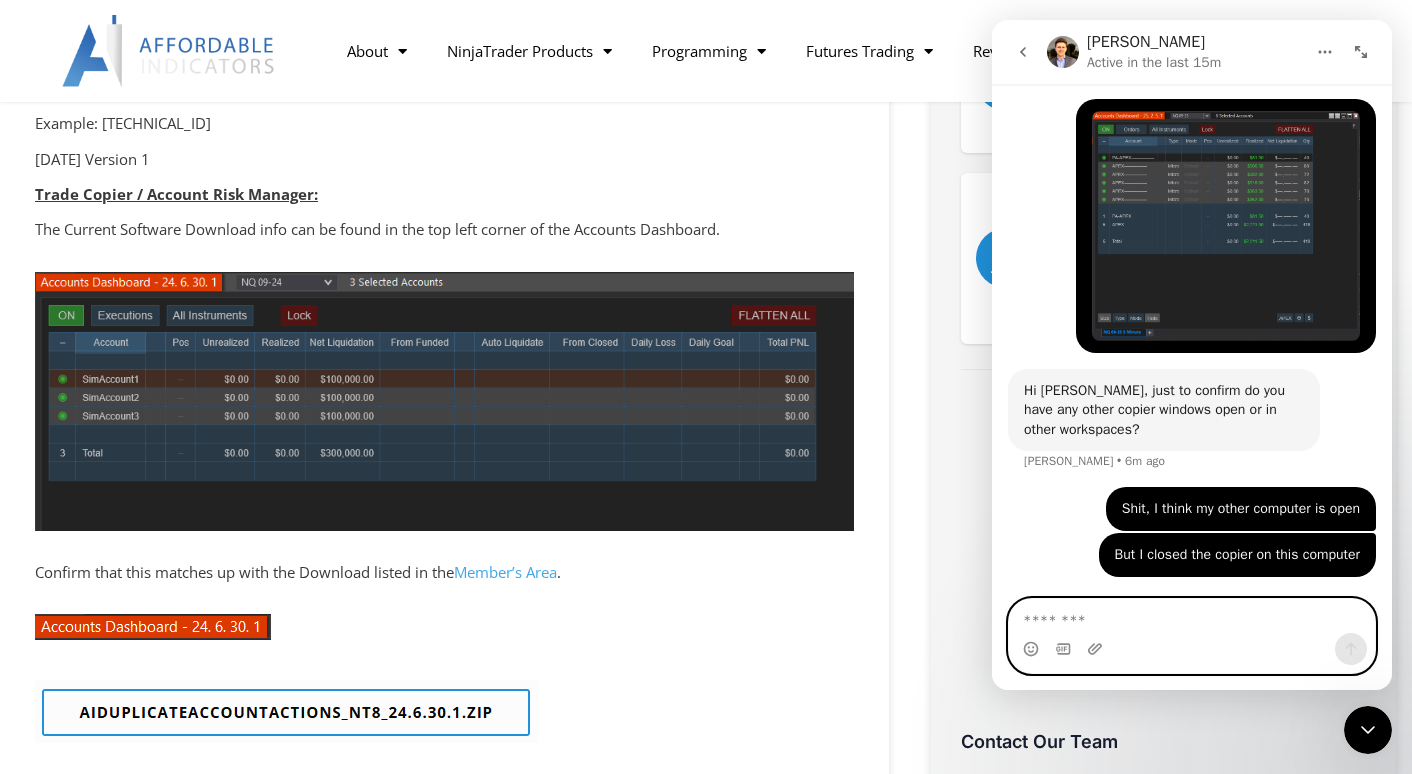 scroll, scrollTop: 1343, scrollLeft: 0, axis: vertical 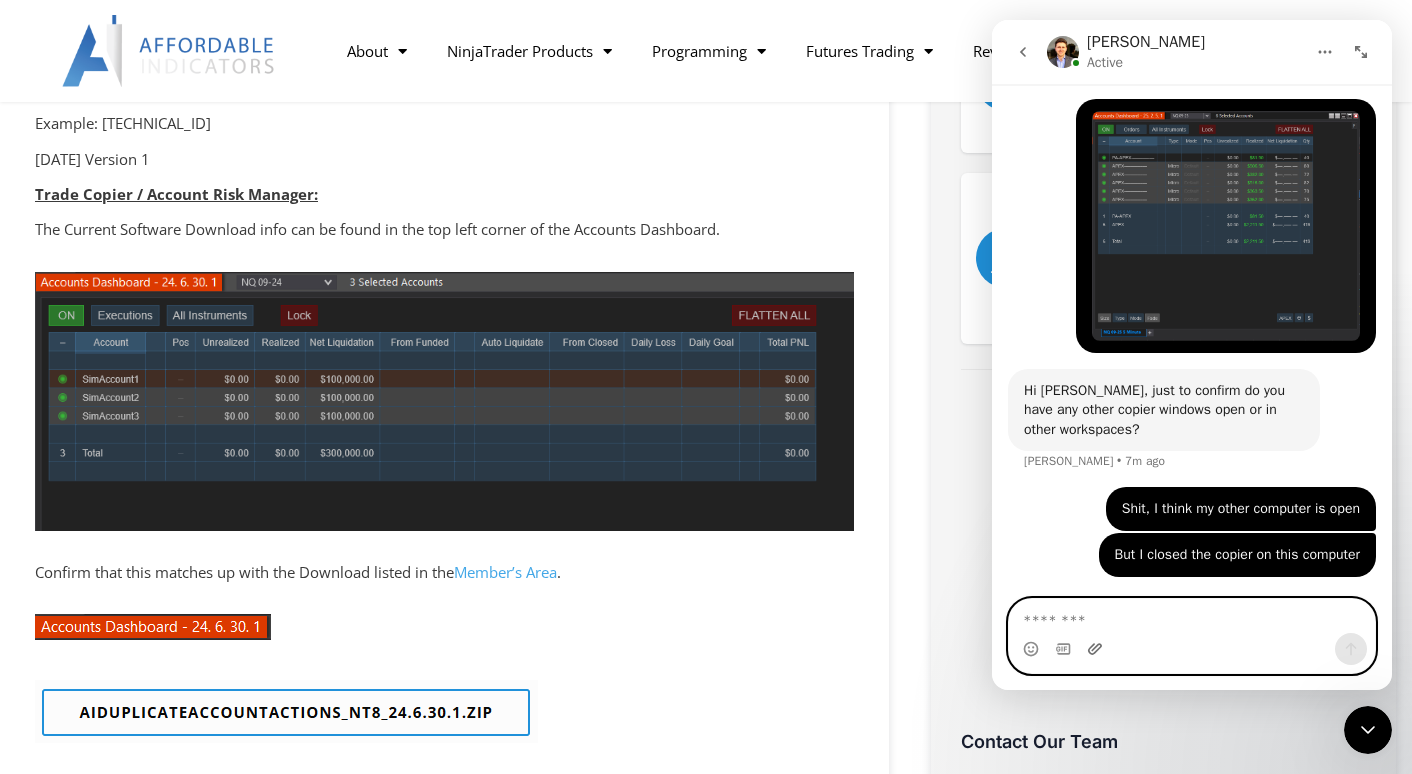 click 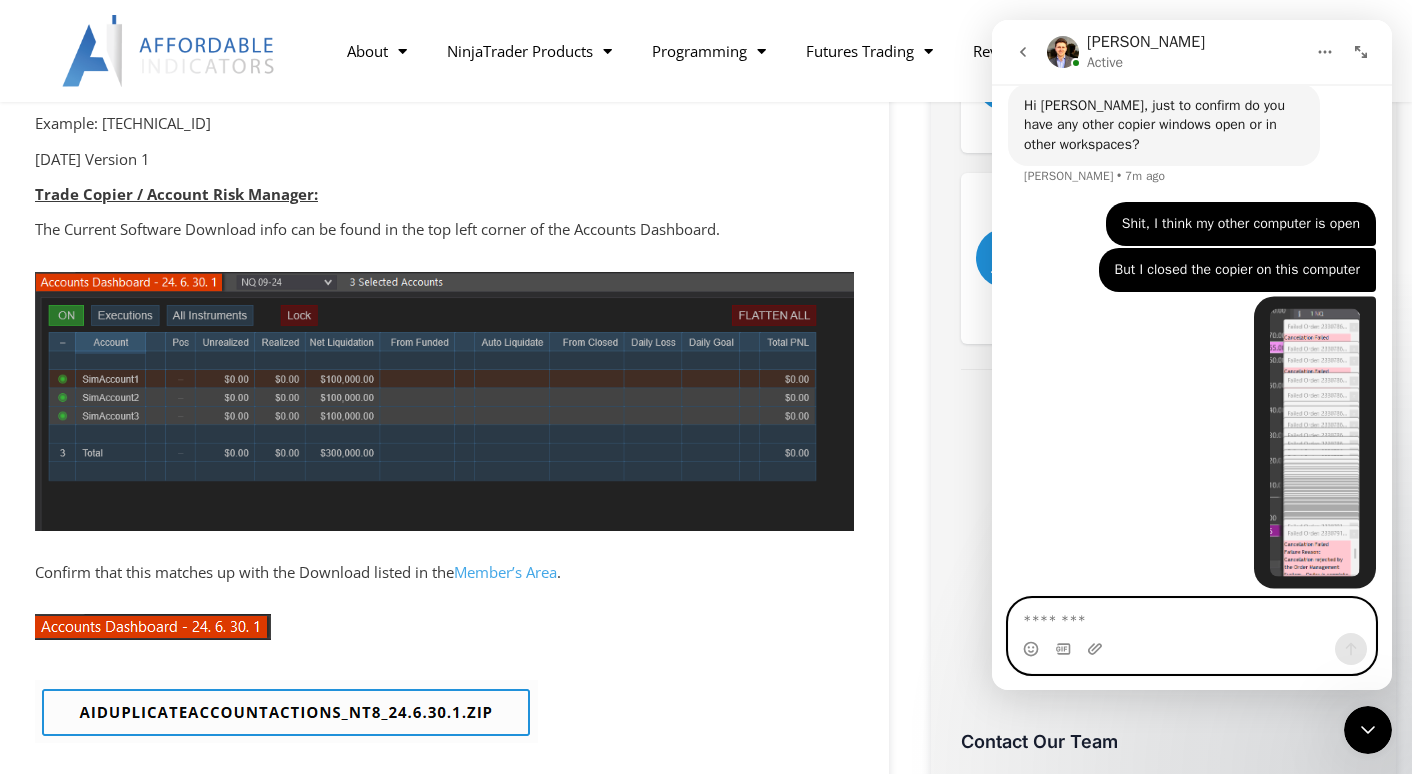 scroll, scrollTop: 1637, scrollLeft: 0, axis: vertical 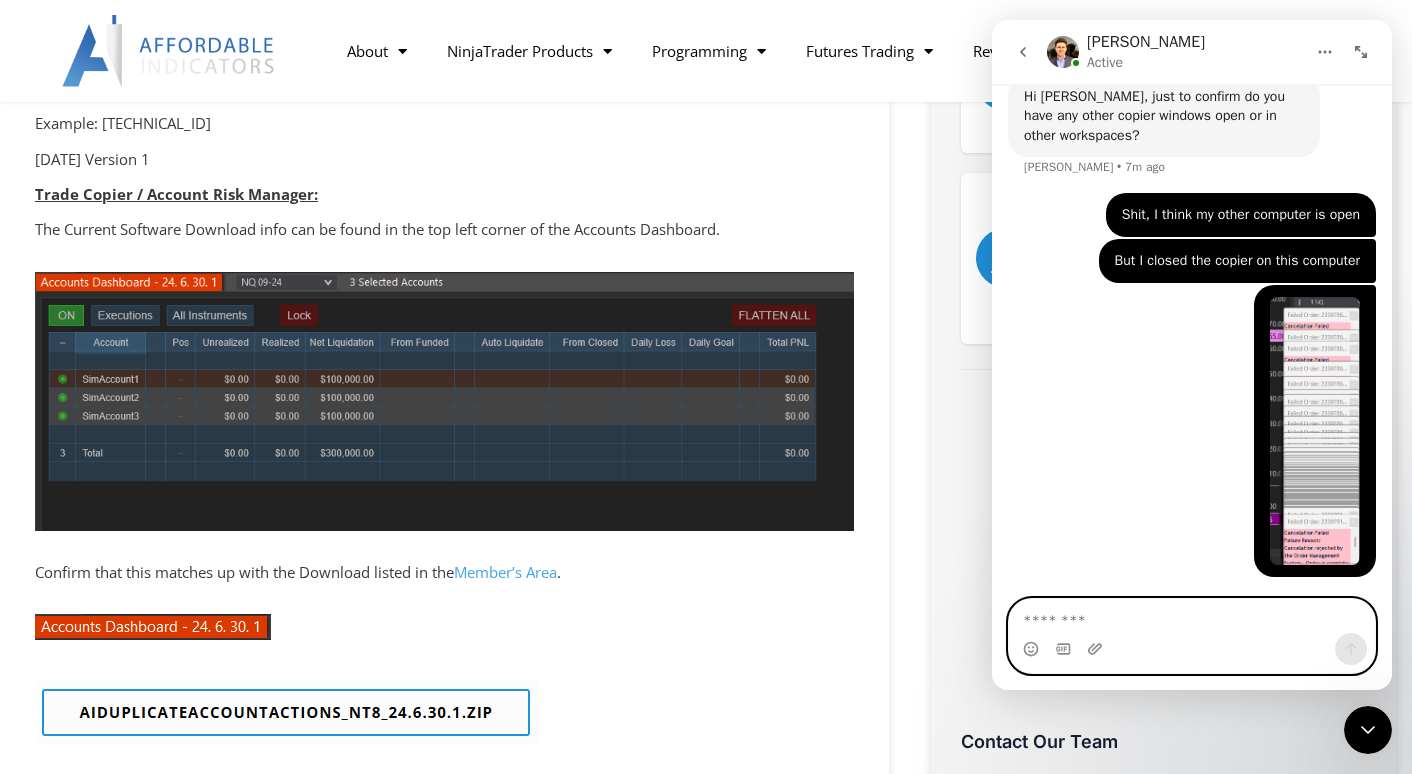 click at bounding box center [1192, 616] 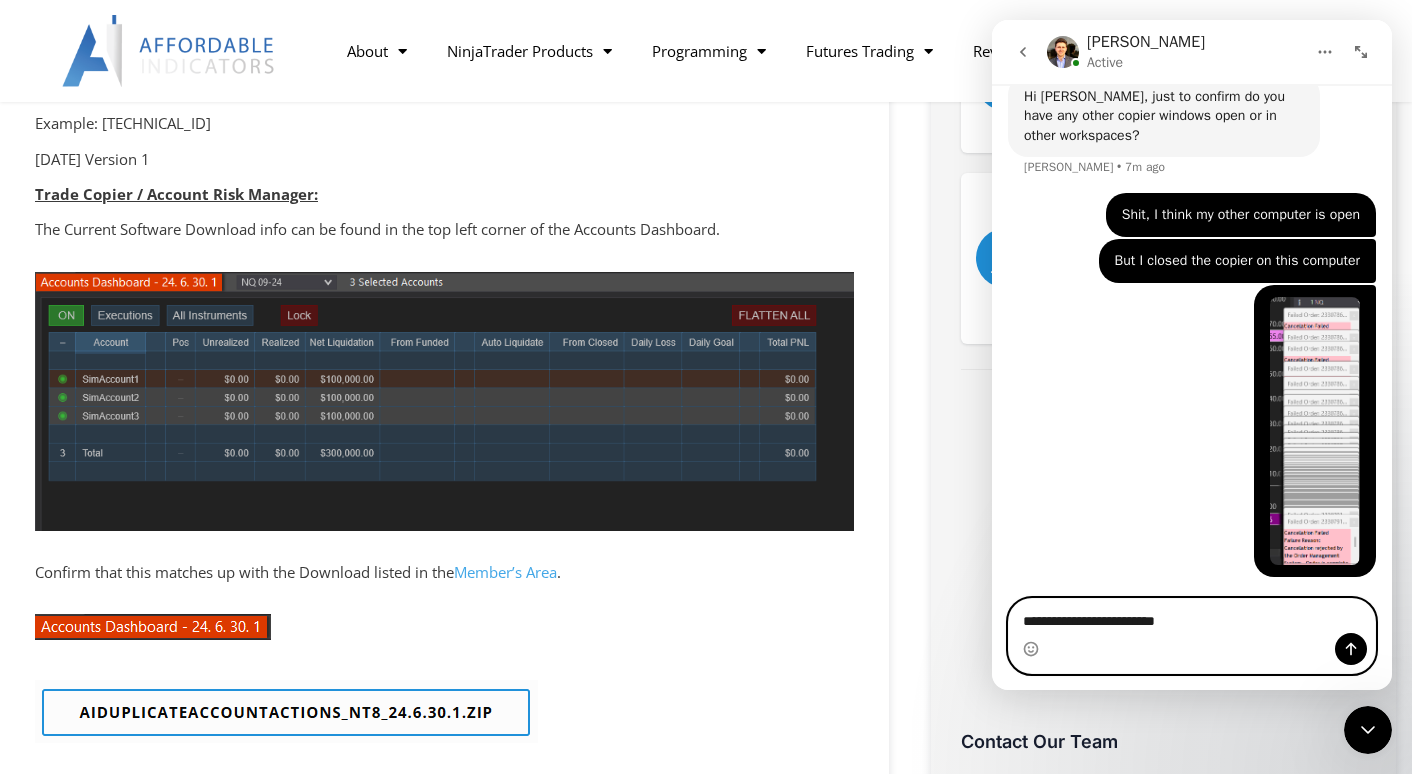 type on "**********" 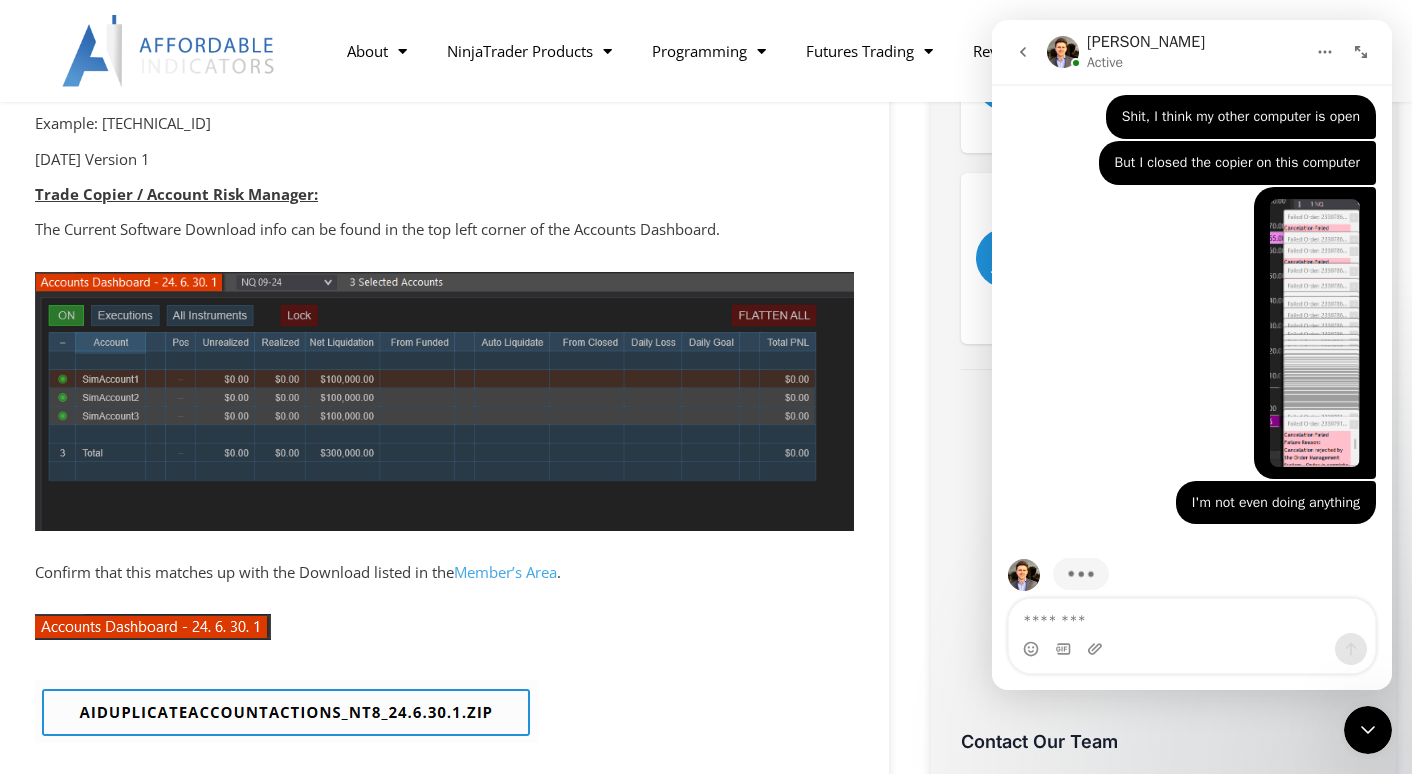 scroll, scrollTop: 1759, scrollLeft: 0, axis: vertical 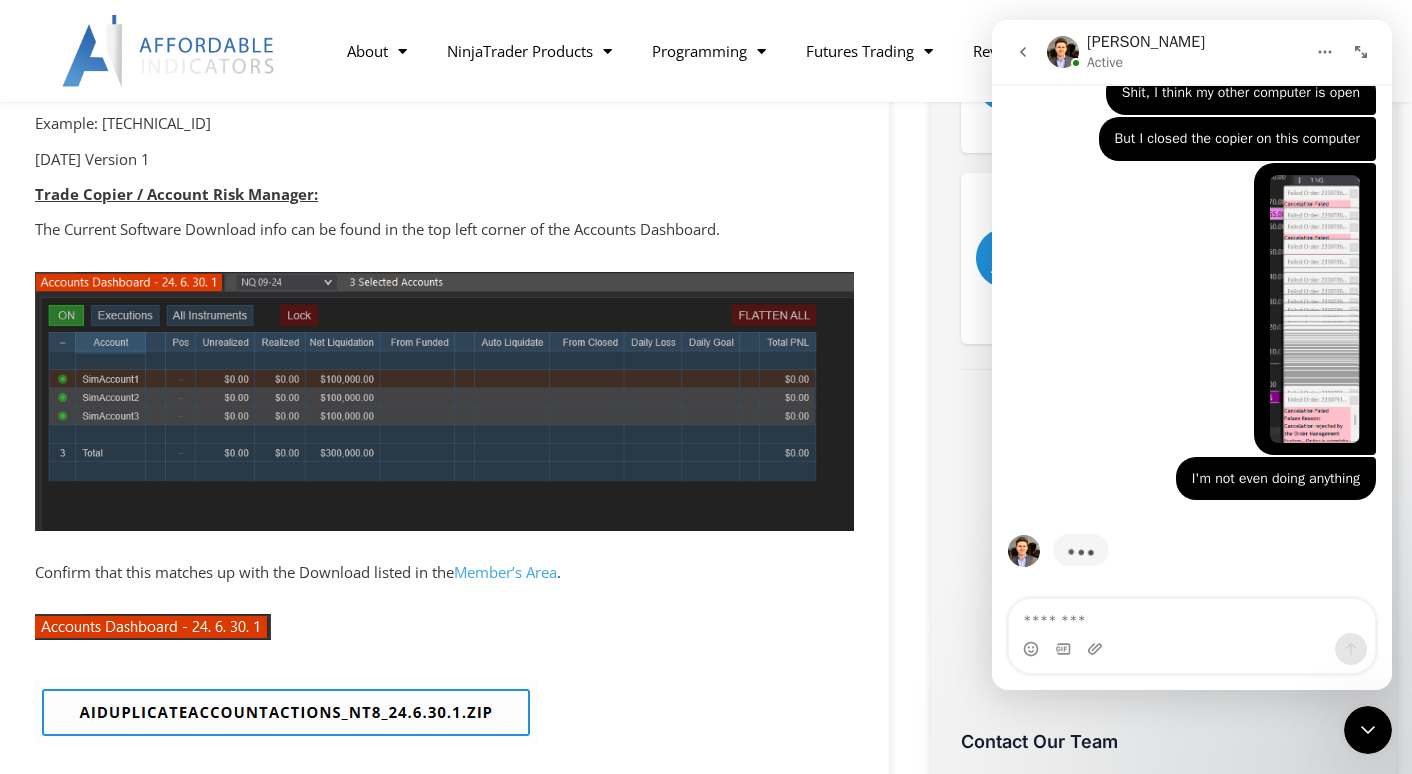 click at bounding box center (1315, 309) 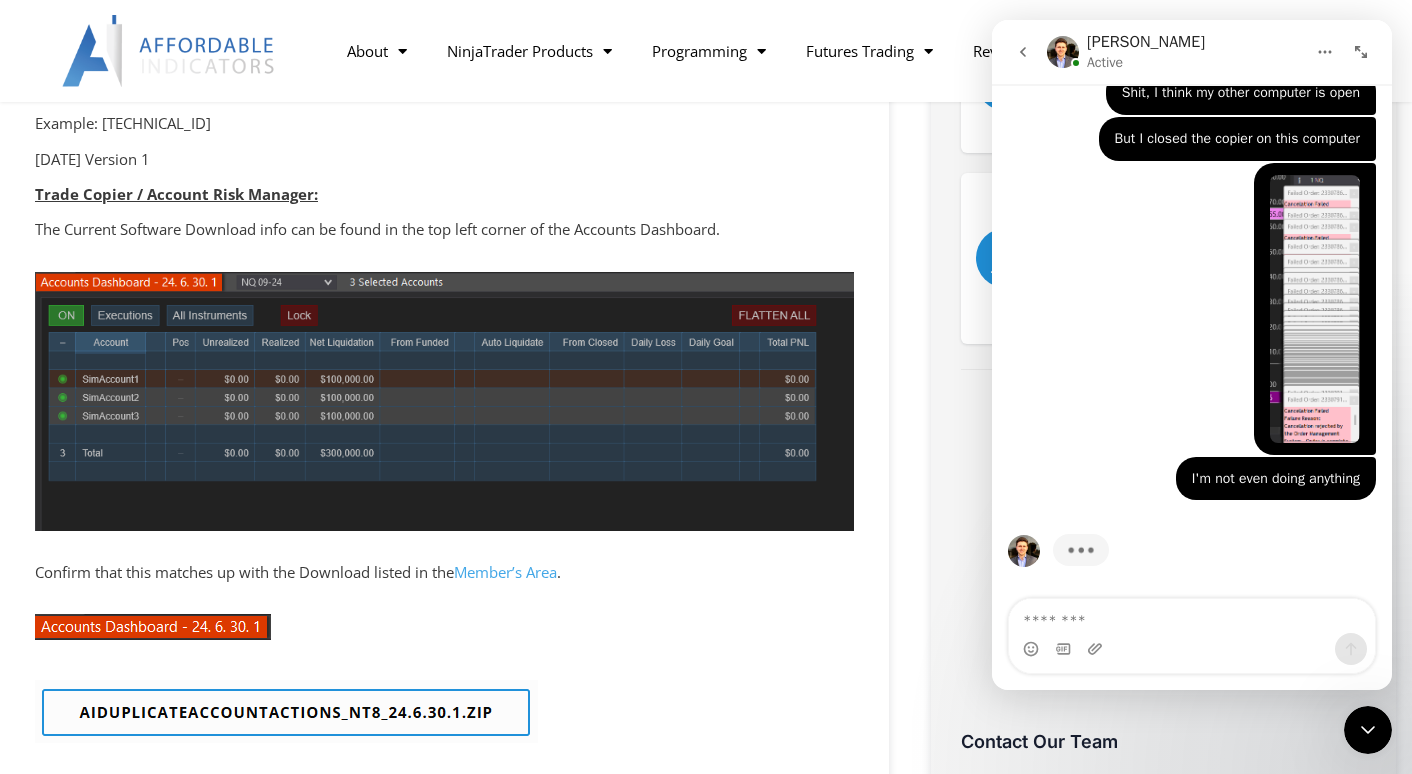 scroll, scrollTop: 0, scrollLeft: 0, axis: both 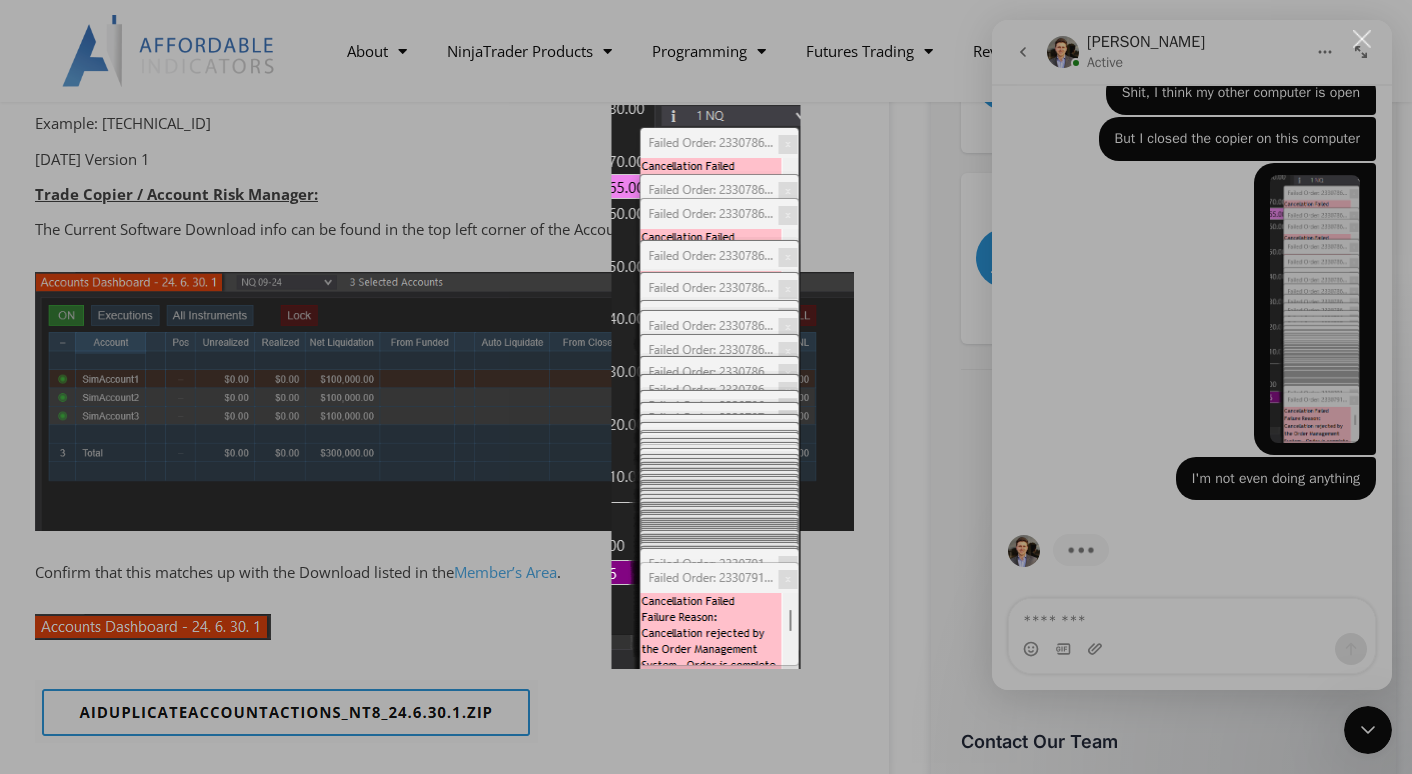 click at bounding box center [706, 387] 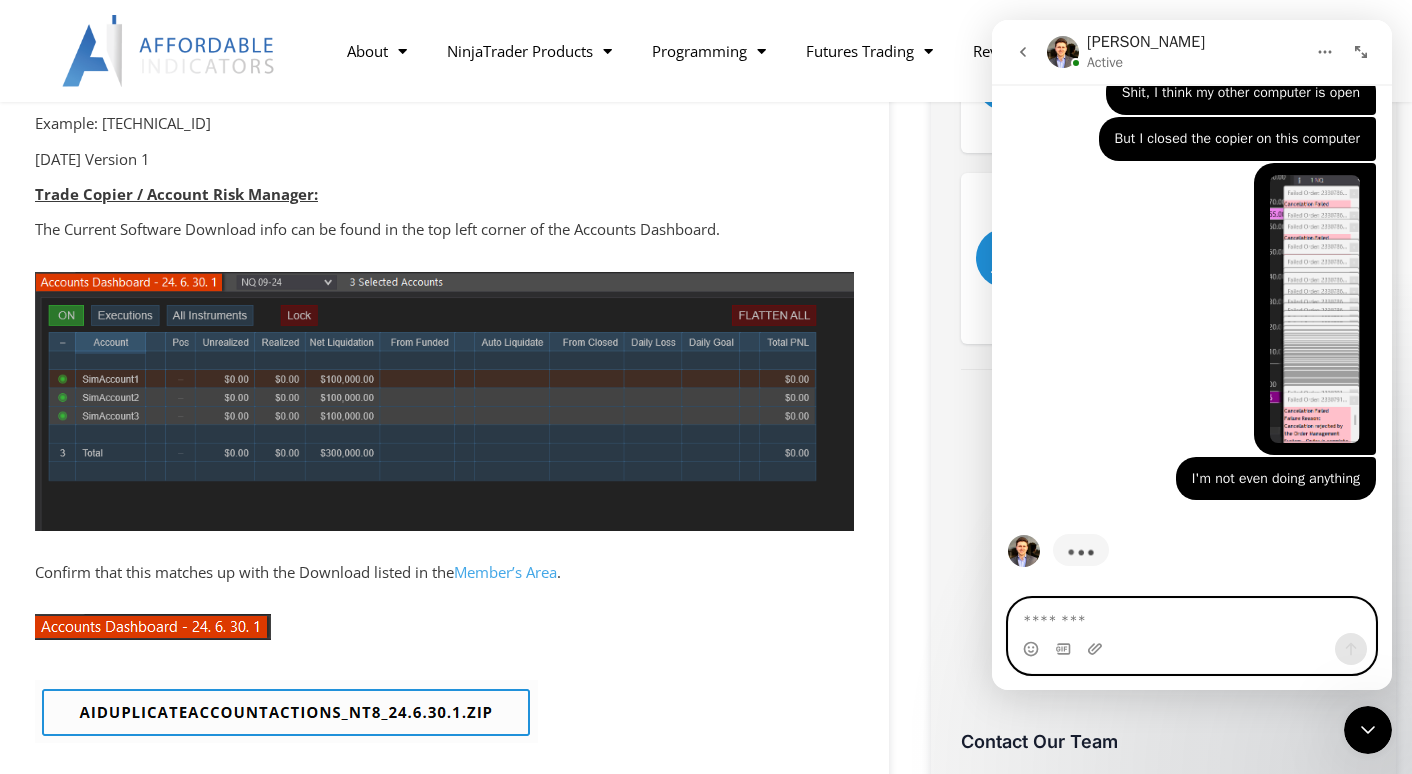 click at bounding box center (1192, 616) 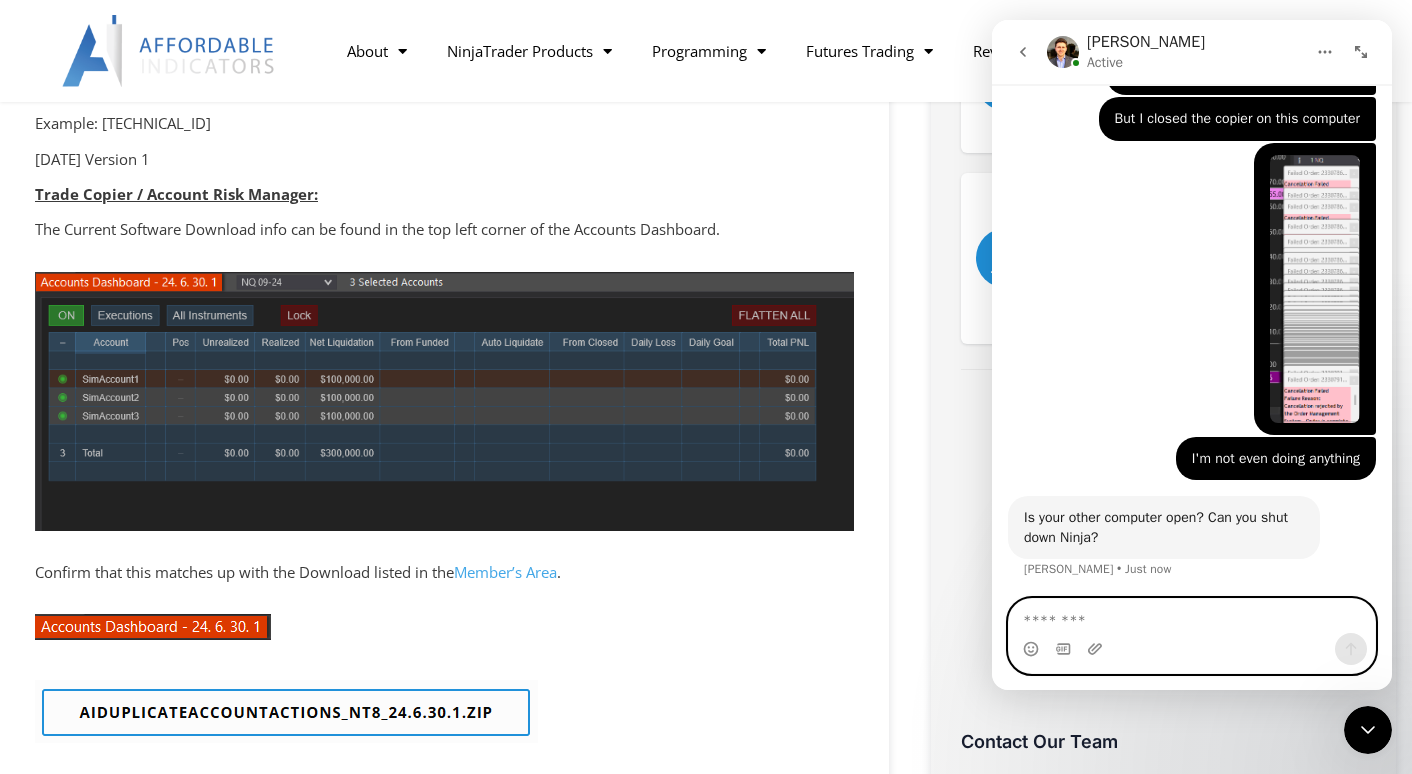 scroll, scrollTop: 1761, scrollLeft: 0, axis: vertical 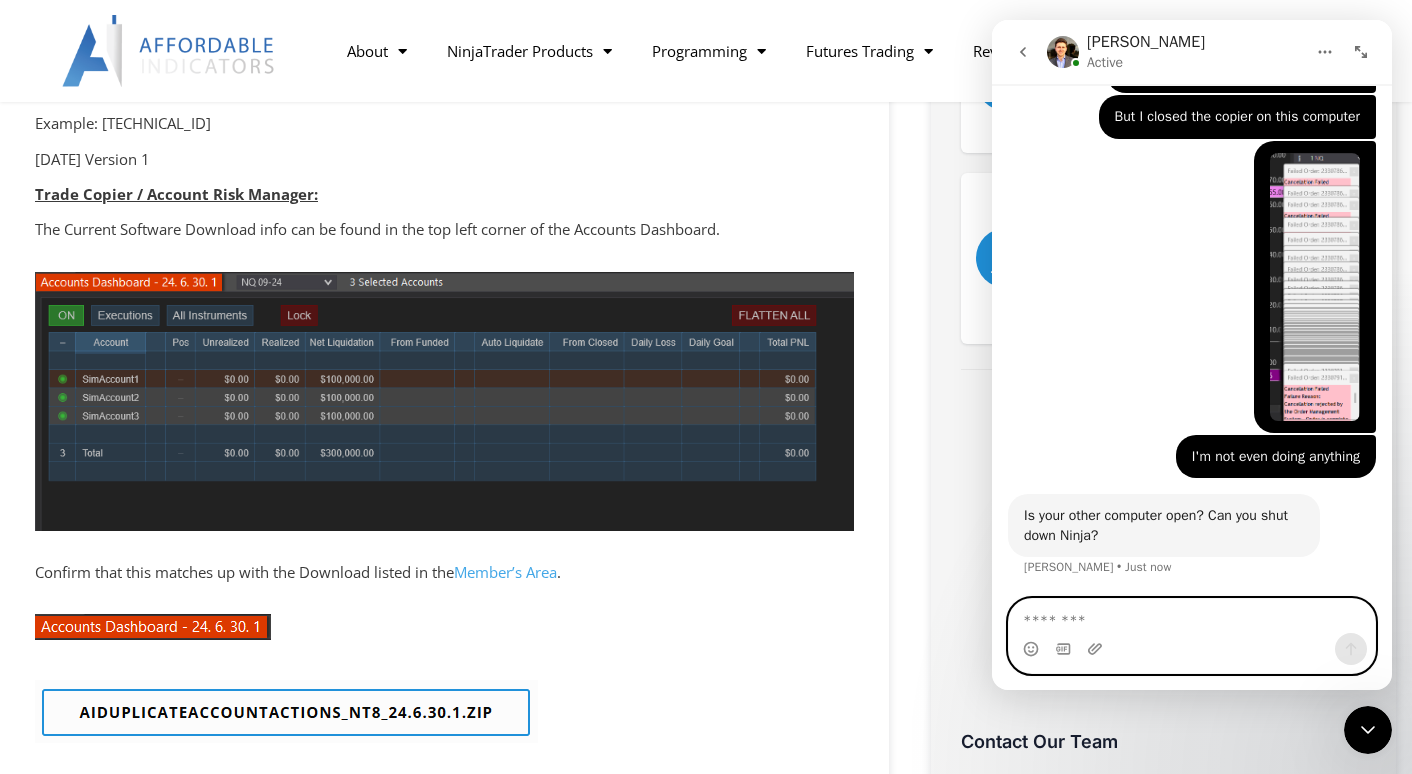 click at bounding box center (1192, 616) 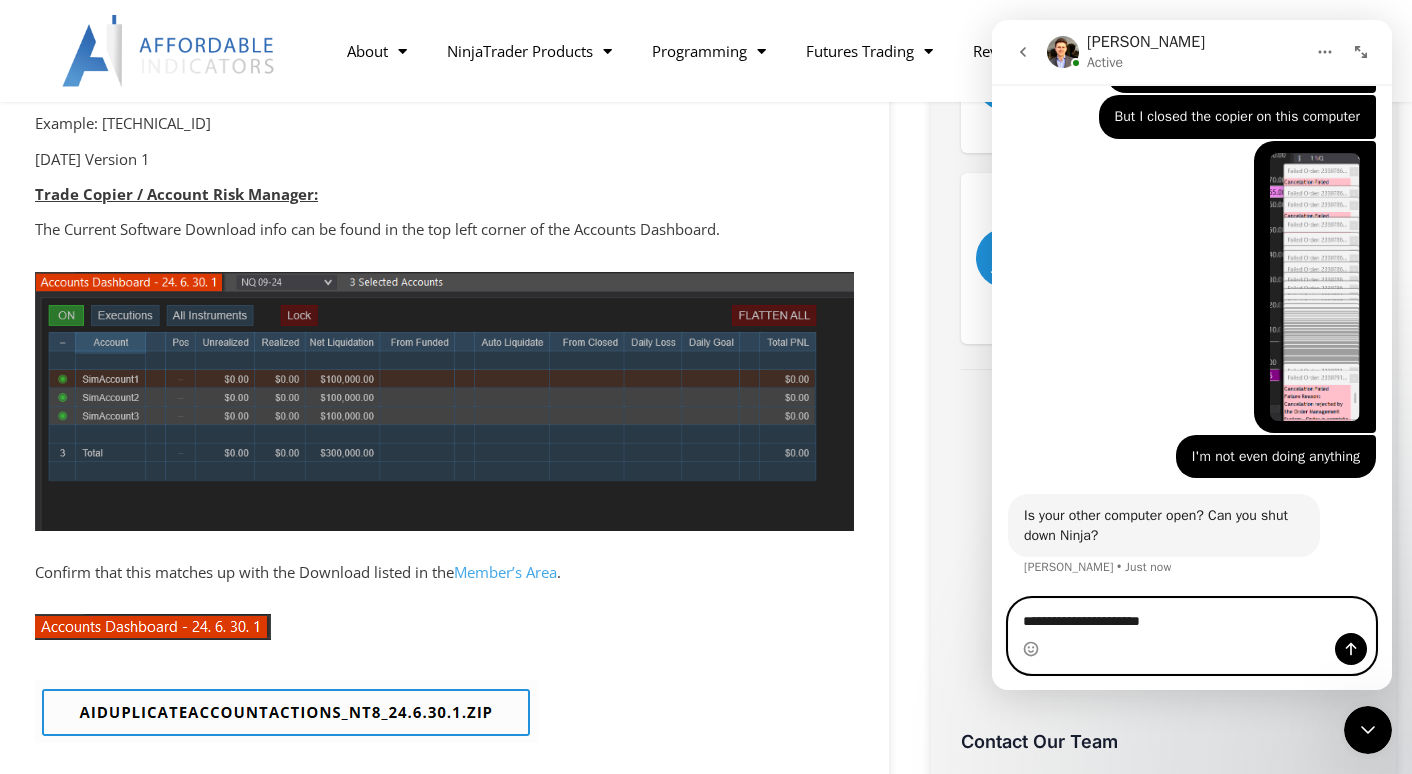 type on "**********" 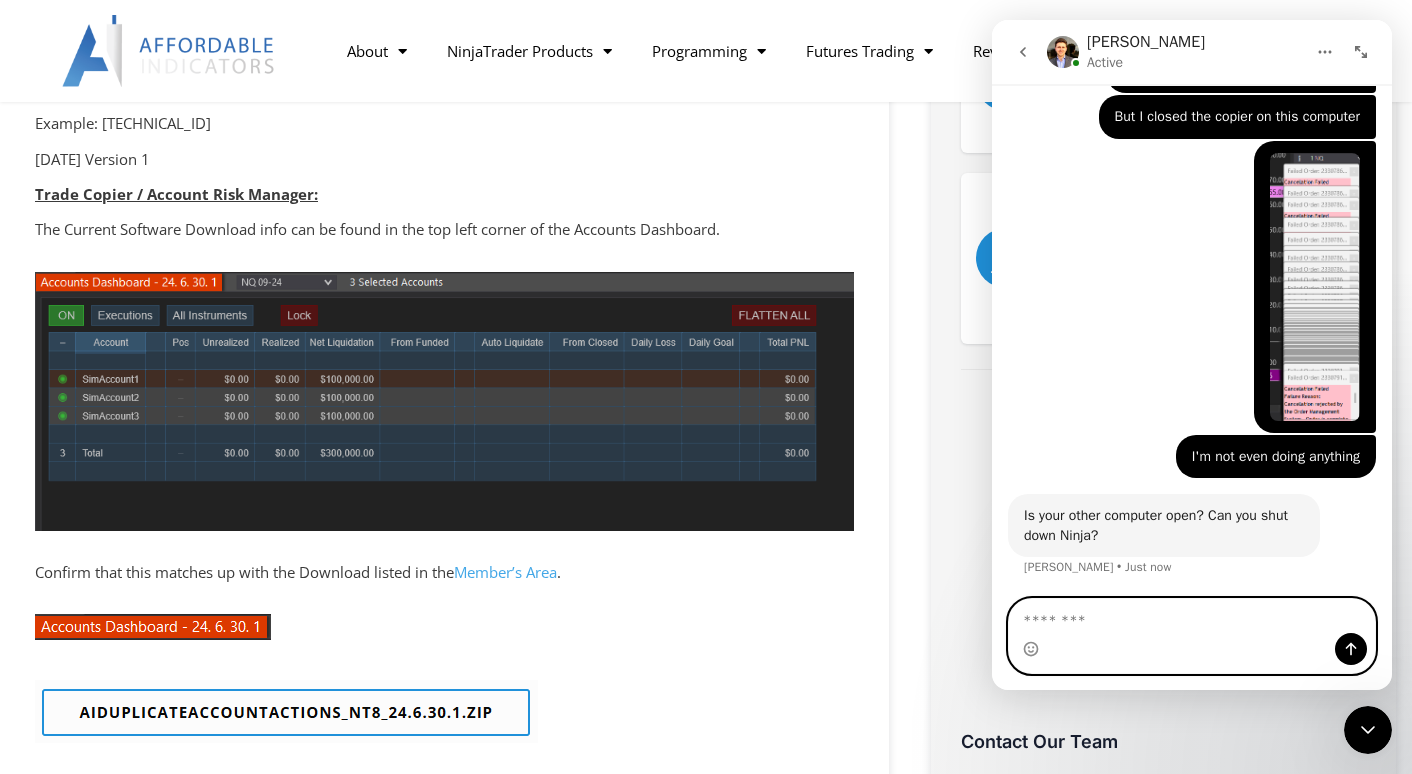 scroll, scrollTop: 1821, scrollLeft: 0, axis: vertical 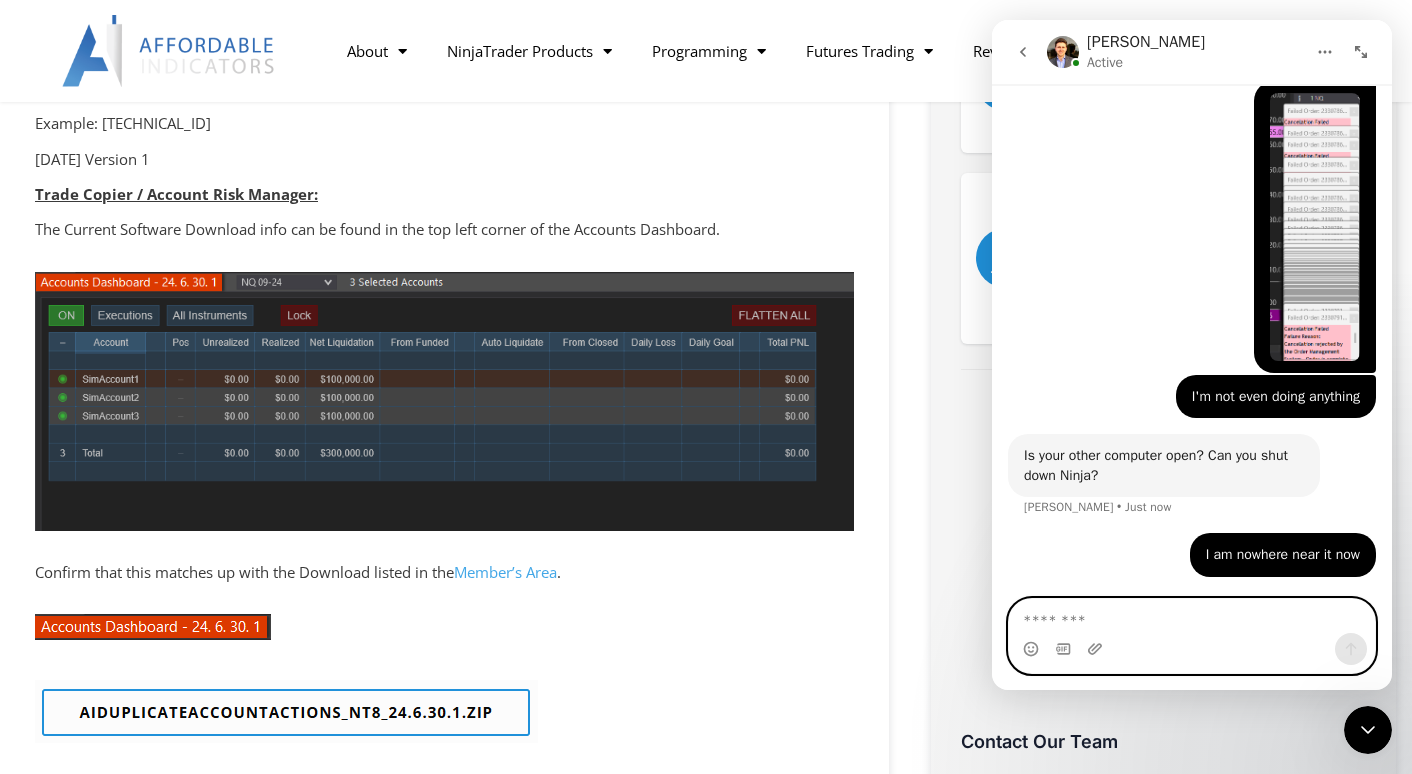 click at bounding box center (1192, 616) 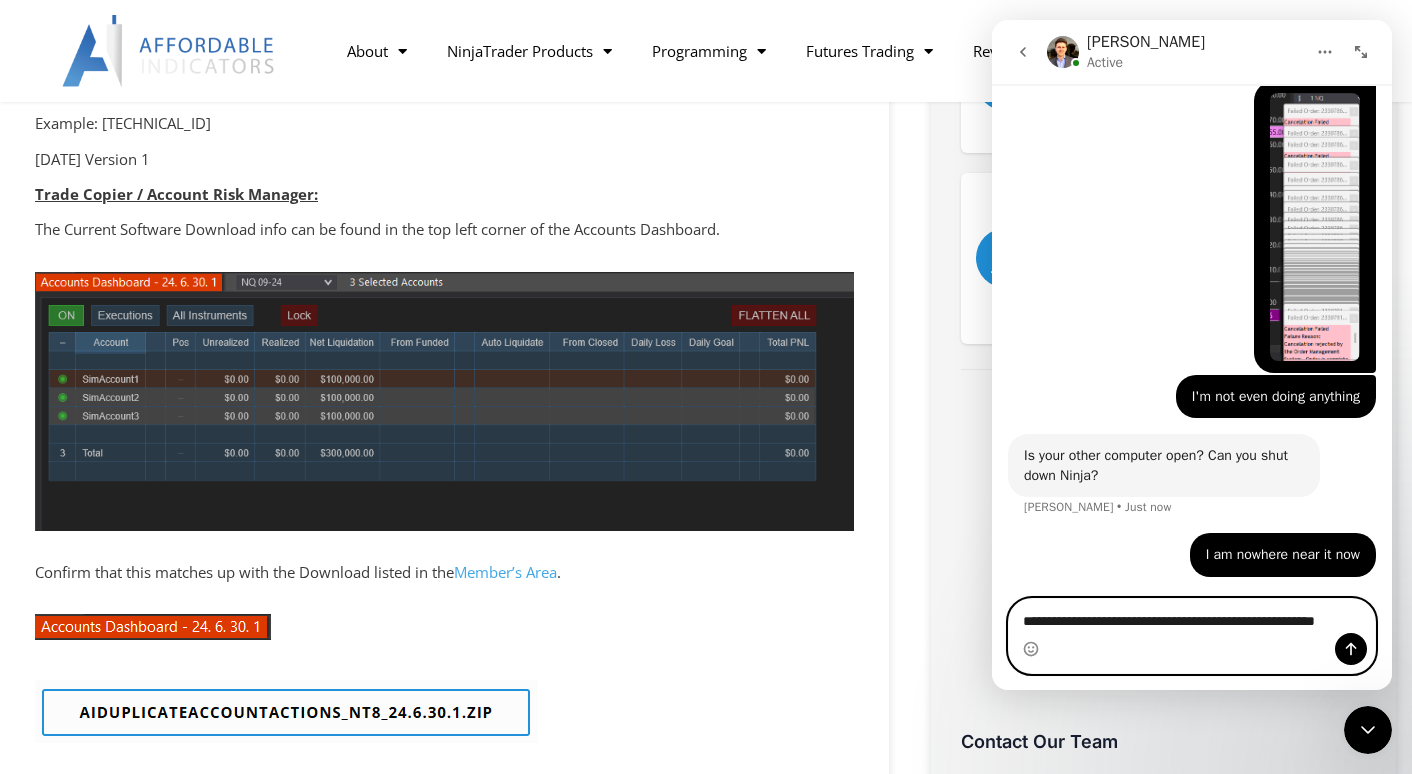 scroll, scrollTop: 1841, scrollLeft: 0, axis: vertical 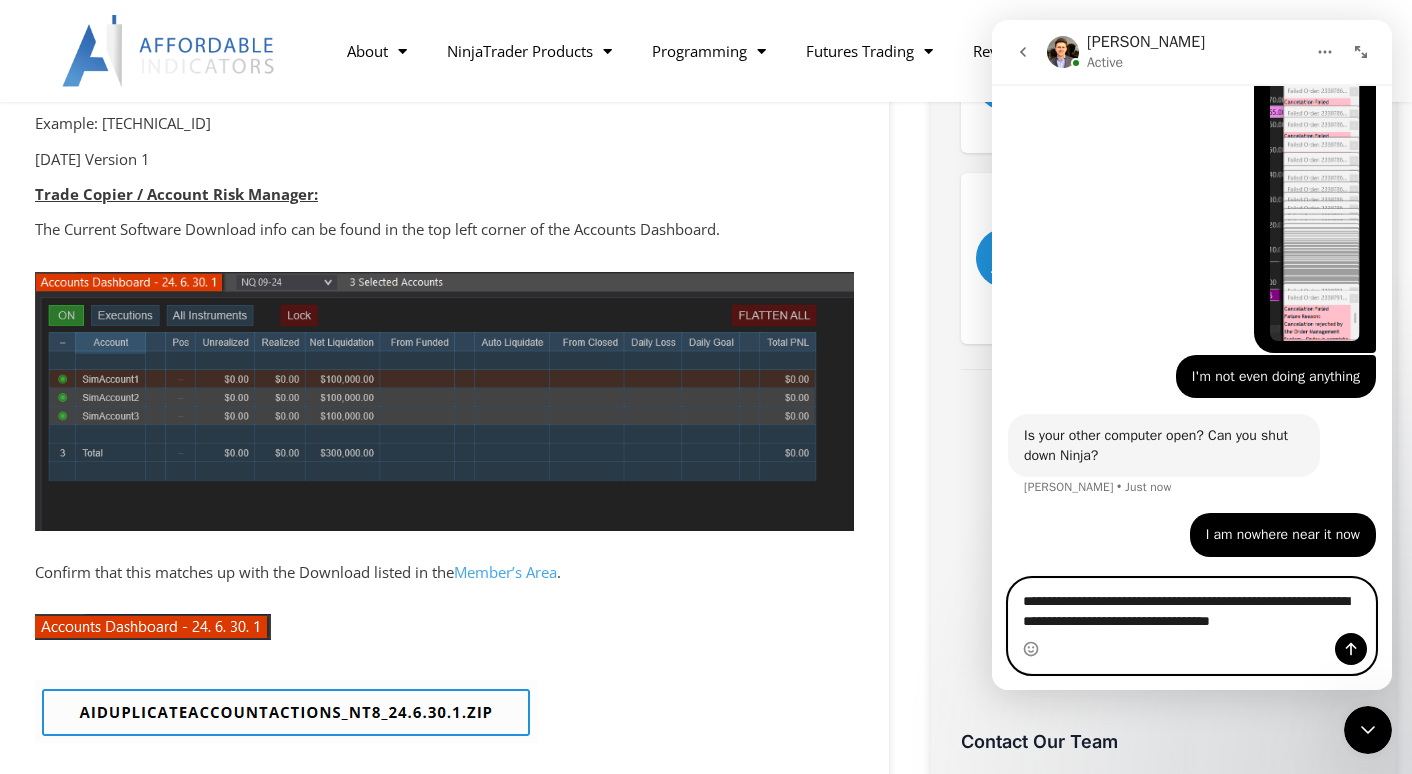 type on "**********" 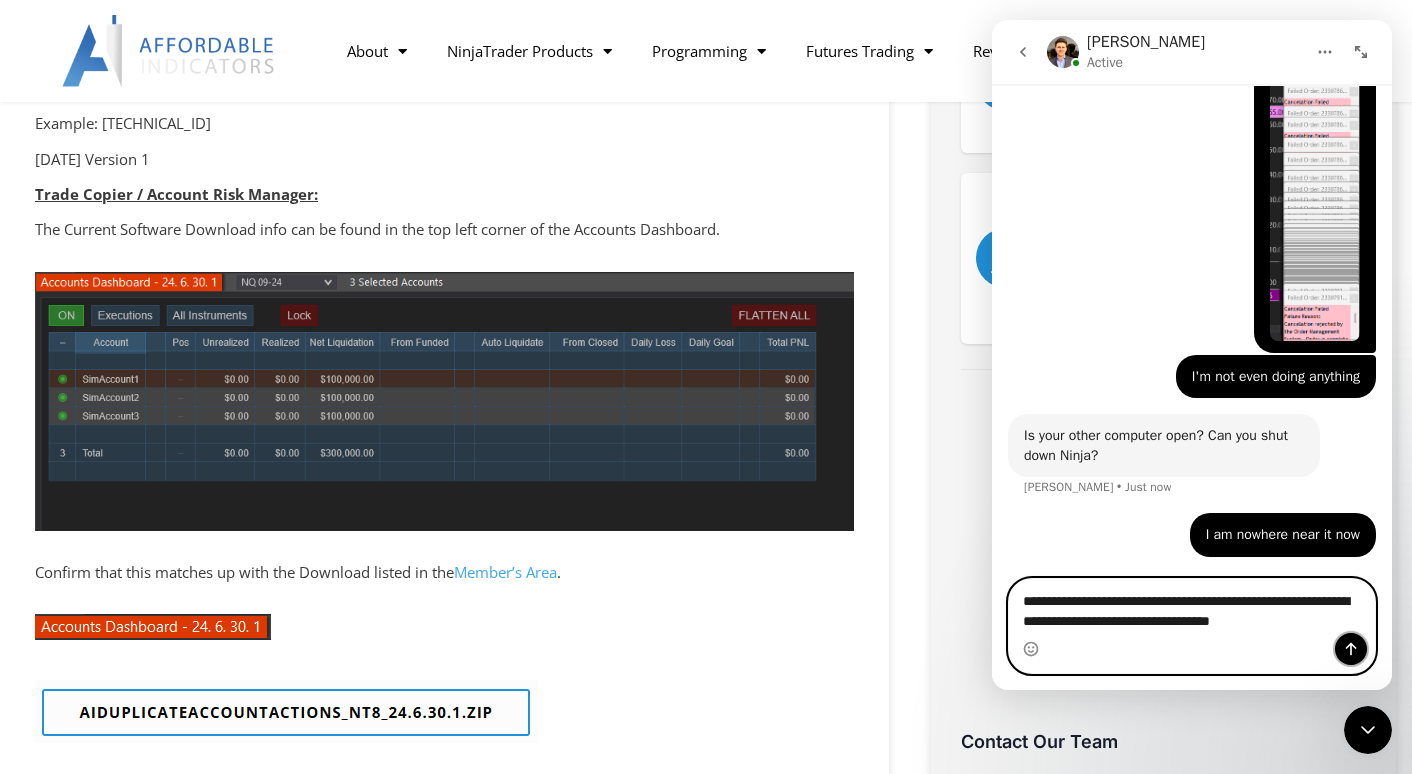 click 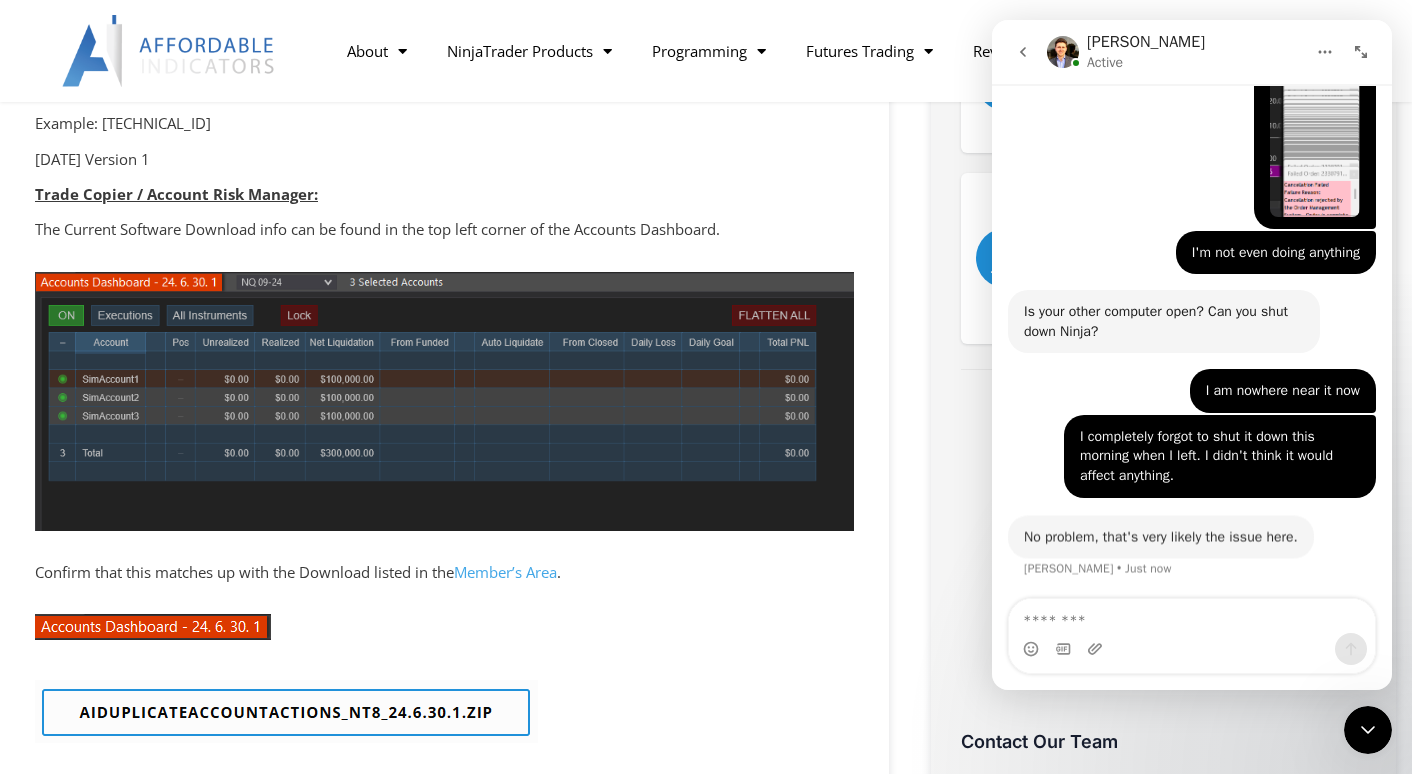 scroll, scrollTop: 1965, scrollLeft: 0, axis: vertical 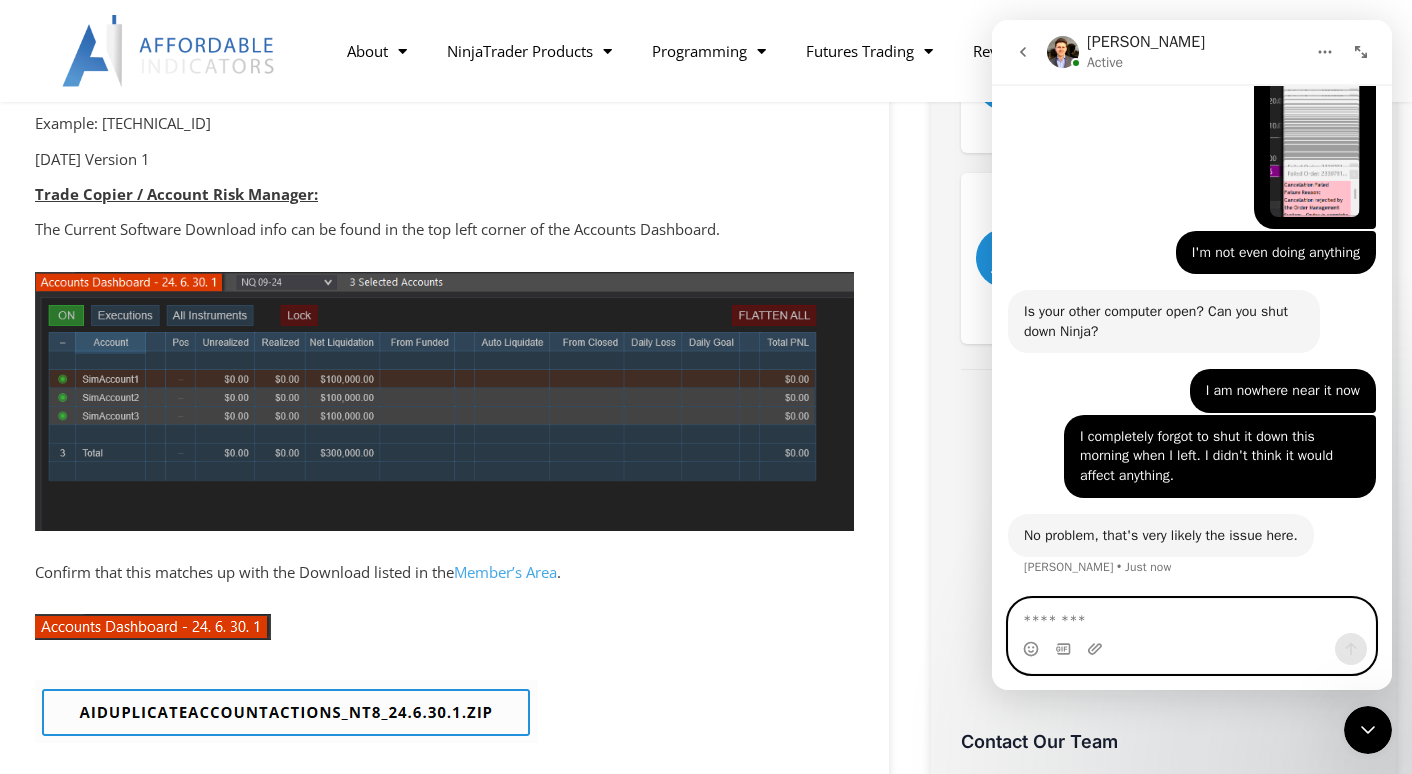 click at bounding box center [1192, 616] 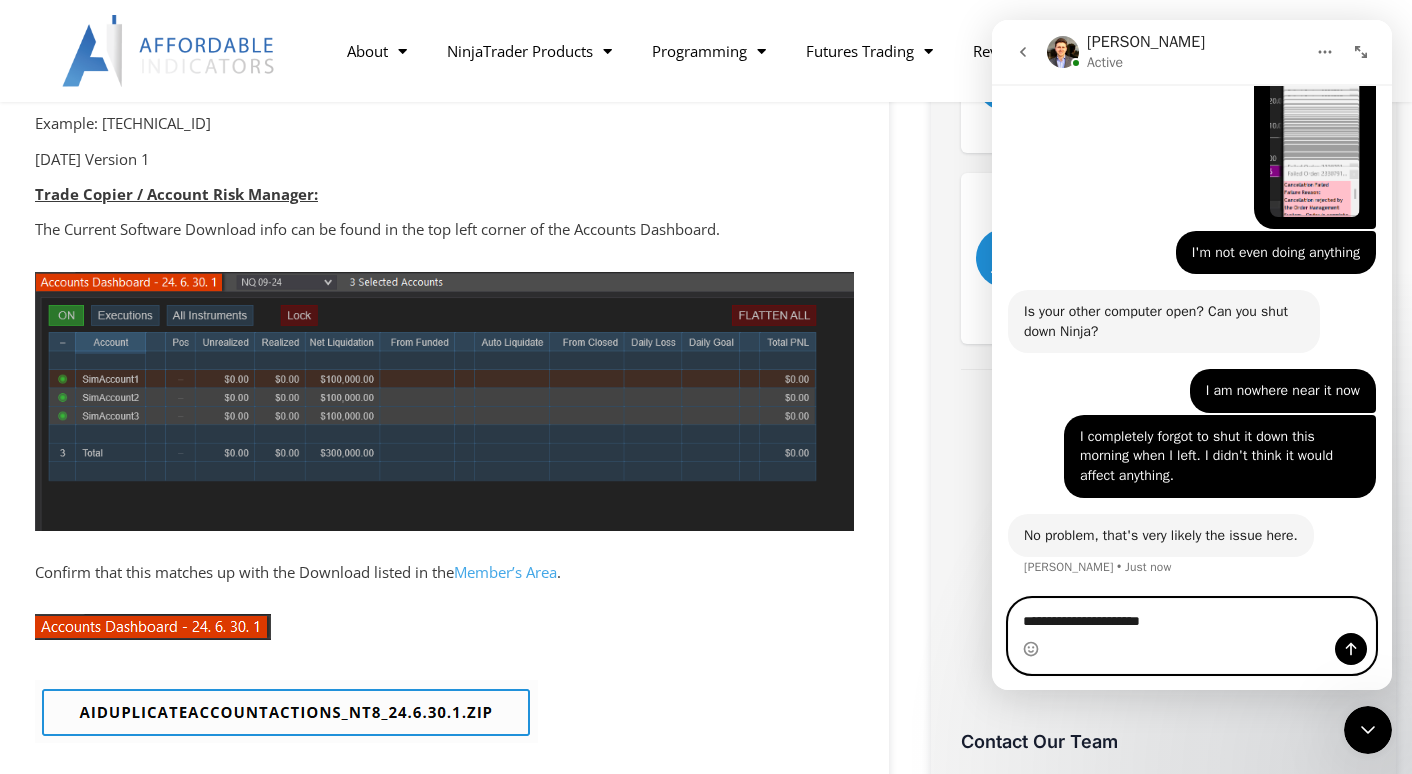 type on "**********" 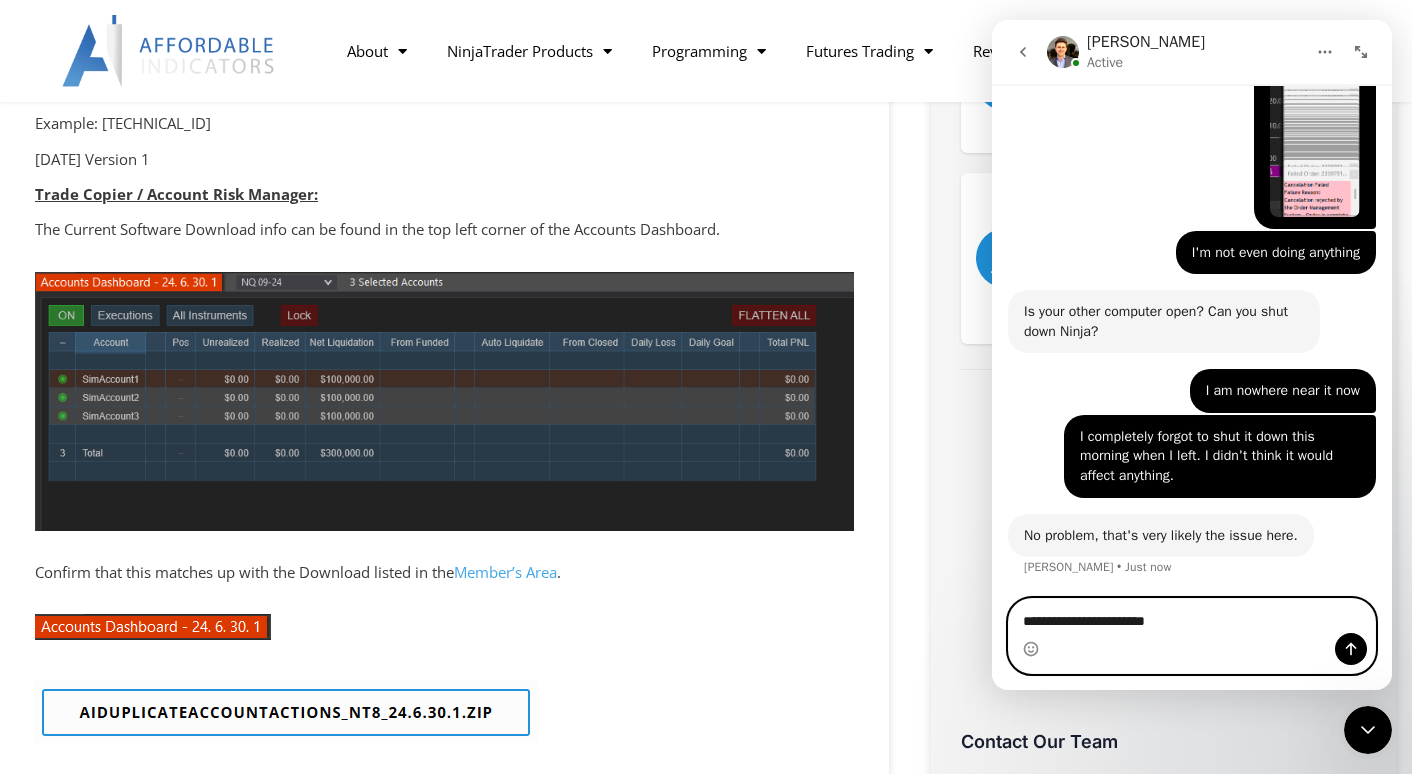 type 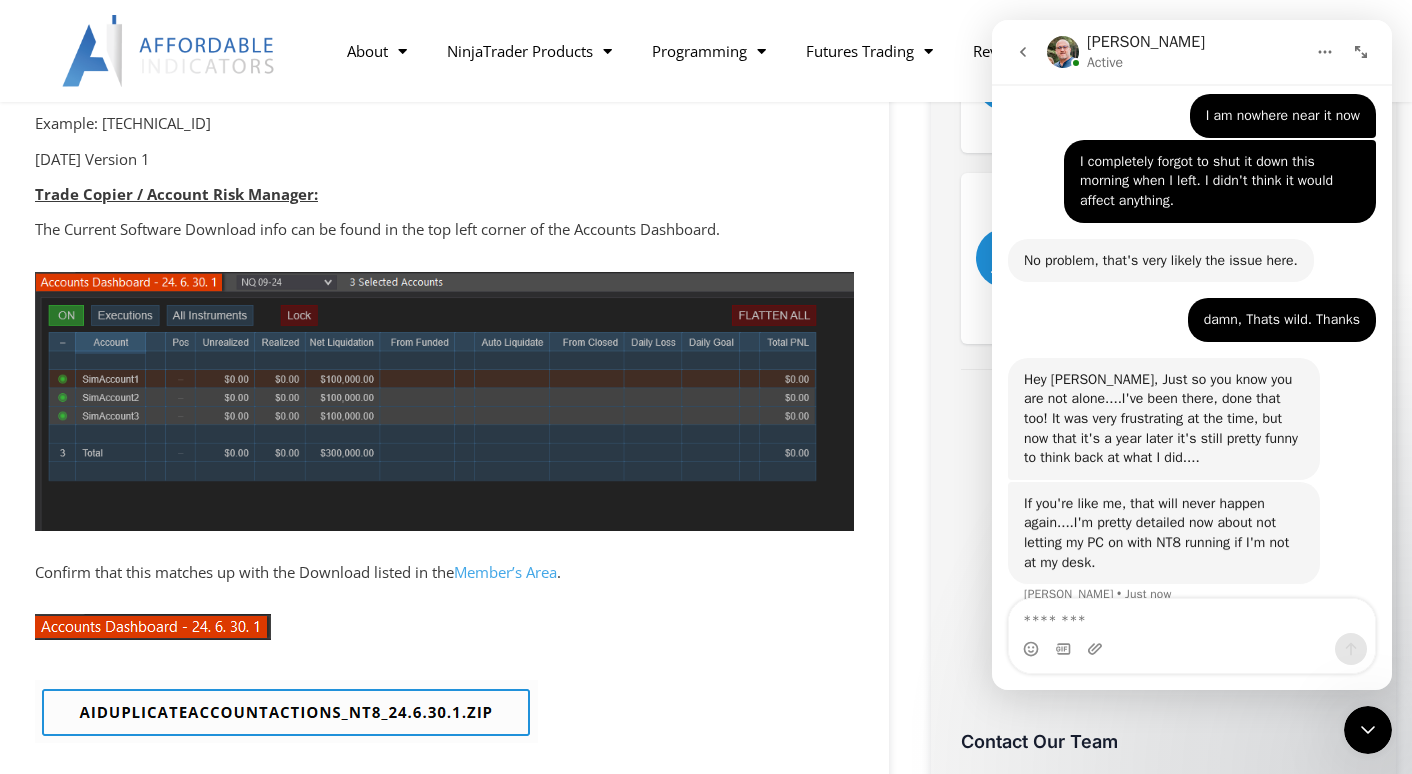 scroll, scrollTop: 2267, scrollLeft: 0, axis: vertical 